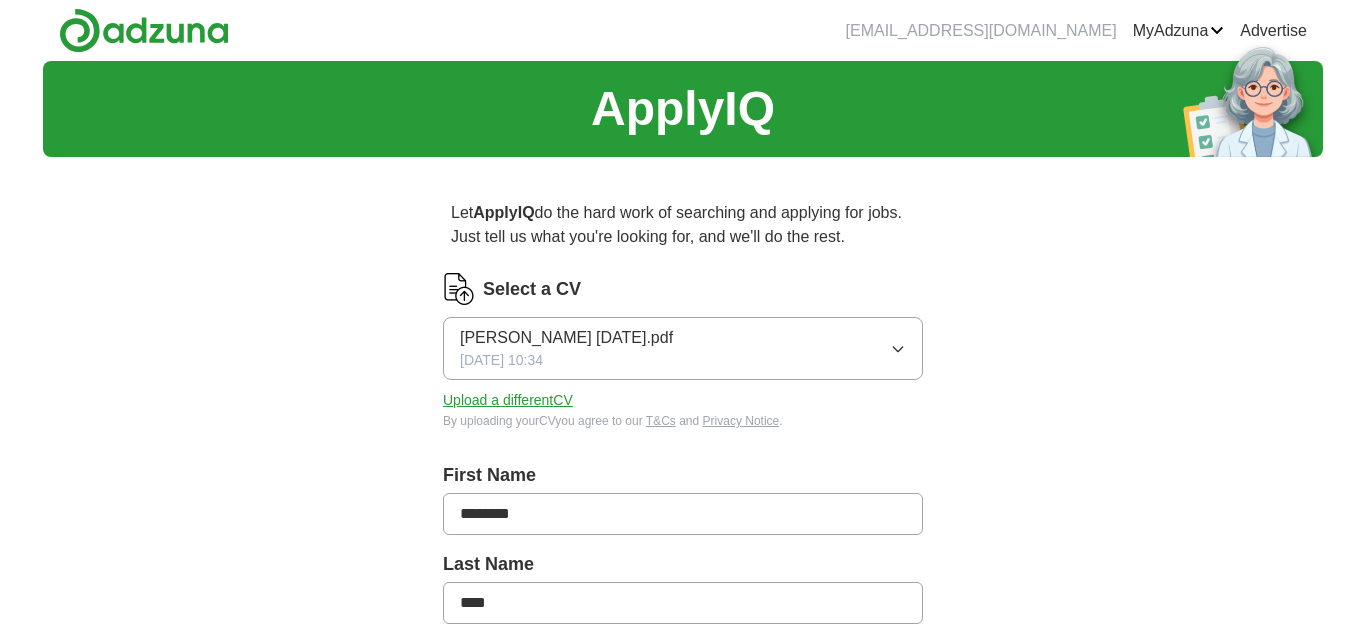 scroll, scrollTop: 0, scrollLeft: 0, axis: both 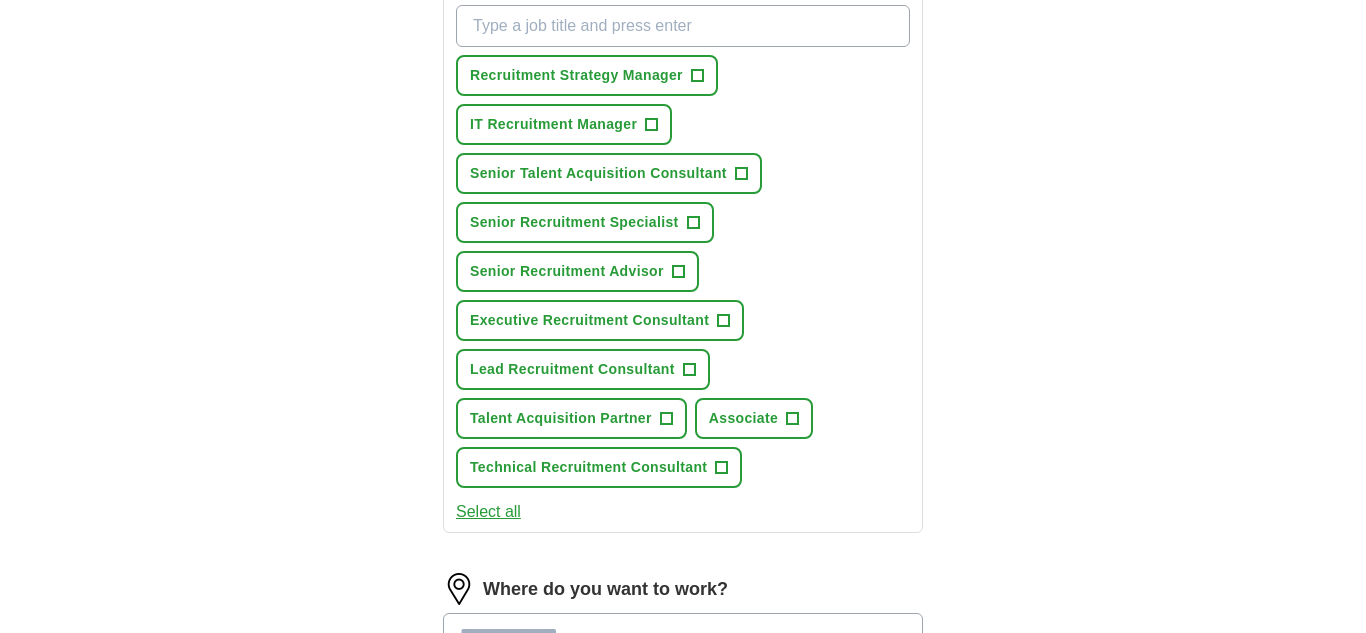 click on "Select all" at bounding box center [488, 512] 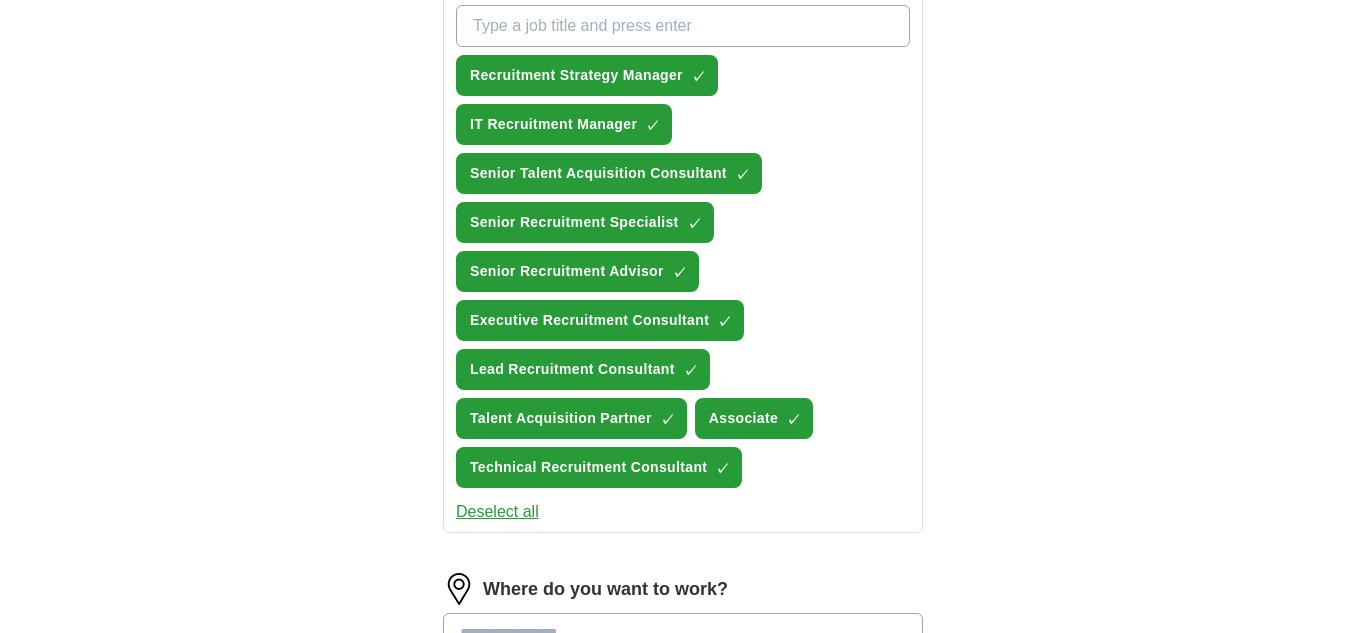 click on "Deselect all" at bounding box center [497, 512] 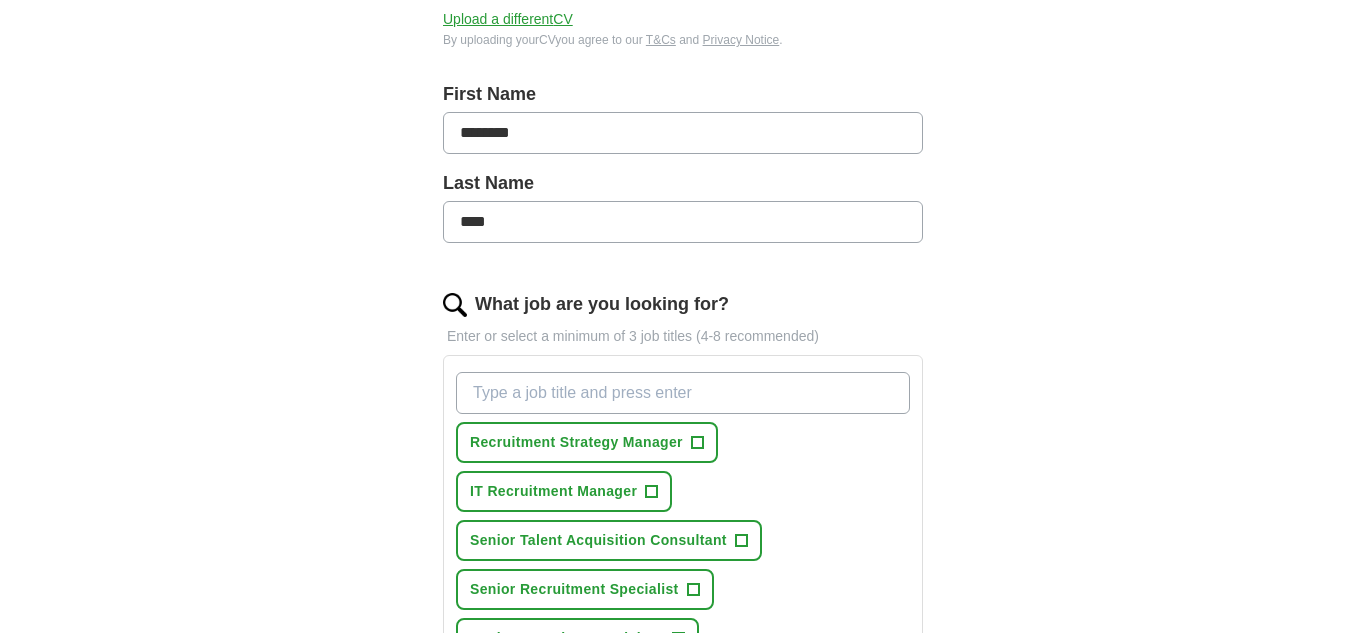scroll, scrollTop: 383, scrollLeft: 0, axis: vertical 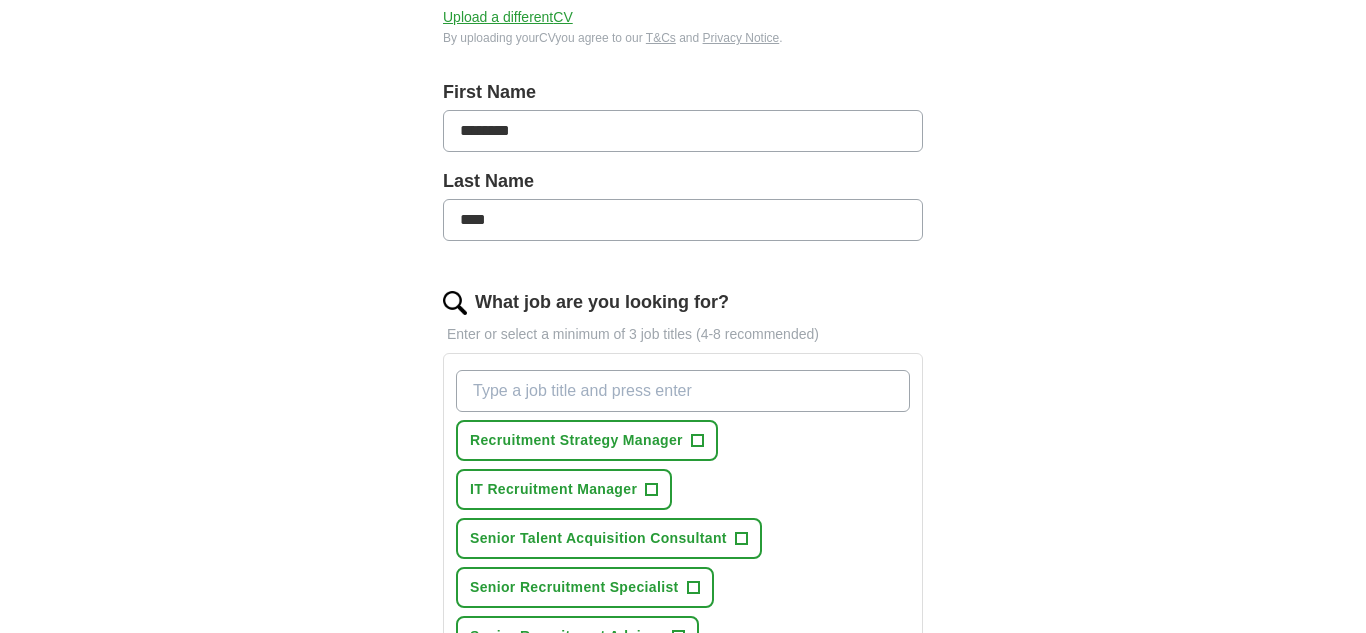 click on "What job are you looking for?" at bounding box center (683, 391) 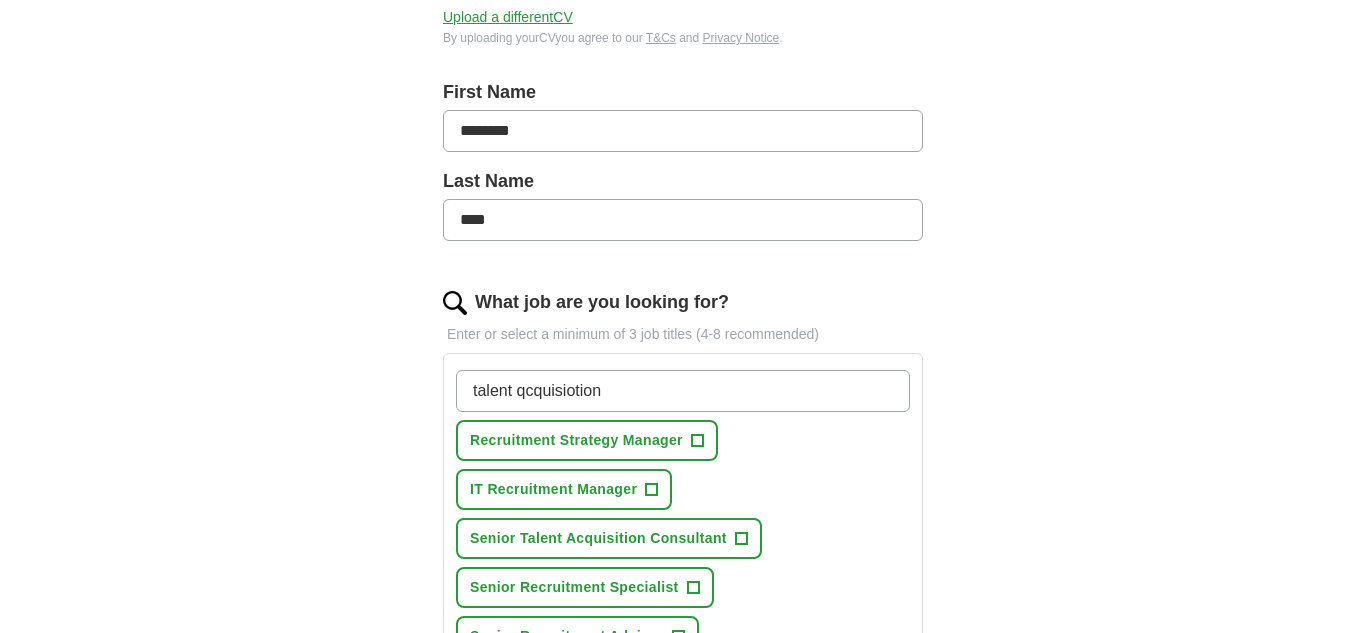 click on "talent qcquisiotion" at bounding box center [683, 391] 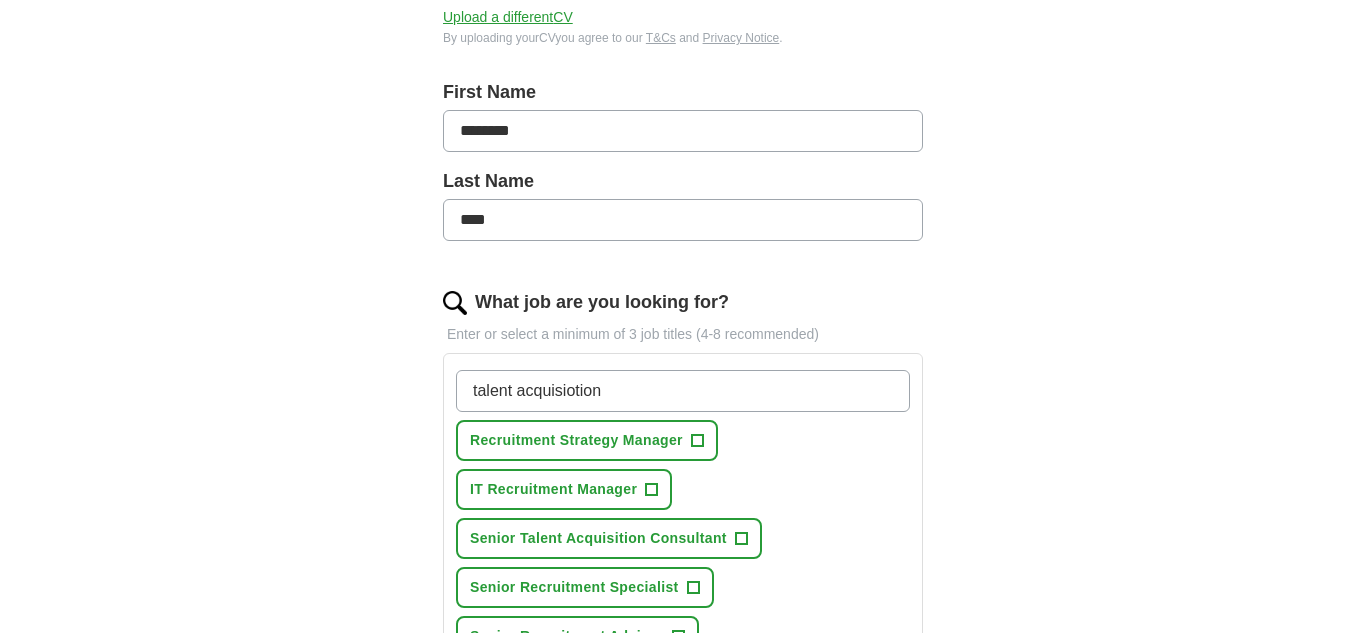 type on "talent acquisiotion" 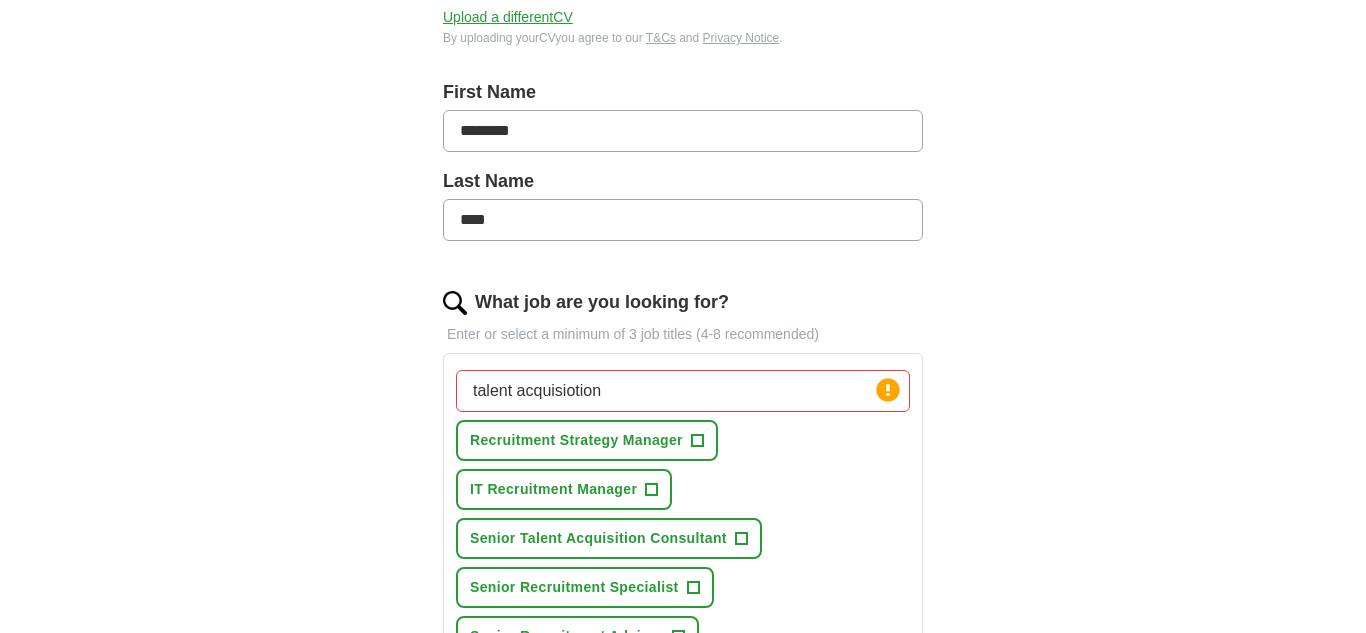 click on "talent acquisiotion" at bounding box center (683, 391) 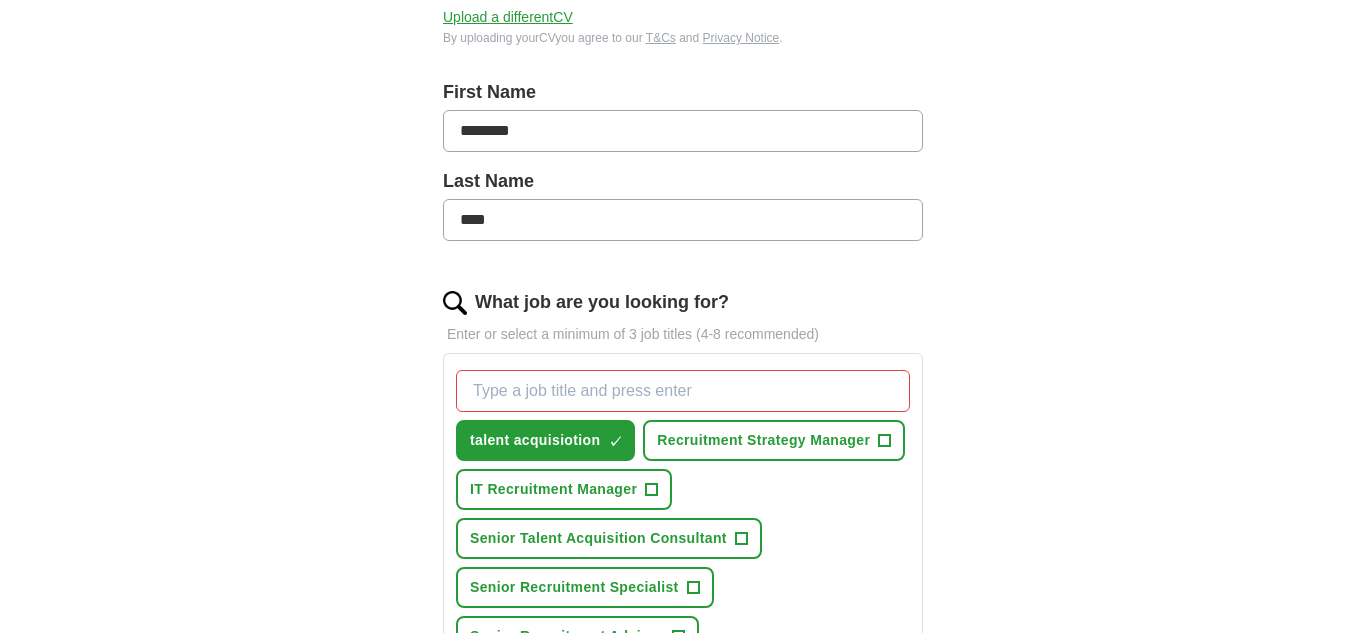 click on "ApplyIQ Let  ApplyIQ  do the hard work of searching and applying for jobs. Just tell us what you're looking for, and we'll do the rest. Select a CV [PERSON_NAME] [DATE].pdf [DATE] 10:34 Upload a different  CV By uploading your  CV  you agree to our   T&Cs   and   Privacy Notice . First Name ******** Last Name **** What job are you looking for? Enter or select a minimum of 3 job titles (4-8 recommended) talent acquisiotion ✓ × Recruitment Strategy Manager + IT Recruitment Manager + Senior Talent Acquisition Consultant + Senior Recruitment Specialist + Senior Recruitment Advisor + Executive Recruitment Consultant + Lead Recruitment Consultant + Talent Acquisition Partner + Associate + Technical Recruitment Consultant + Select all Select at least 3 job titles Where do you want to work? 25 mile radius What's your minimum salary? At least  £ -   per year £ 20 k £ 100 k+ Start applying for jobs By registering, you consent to us applying to suitable jobs for you" at bounding box center (683, 565) 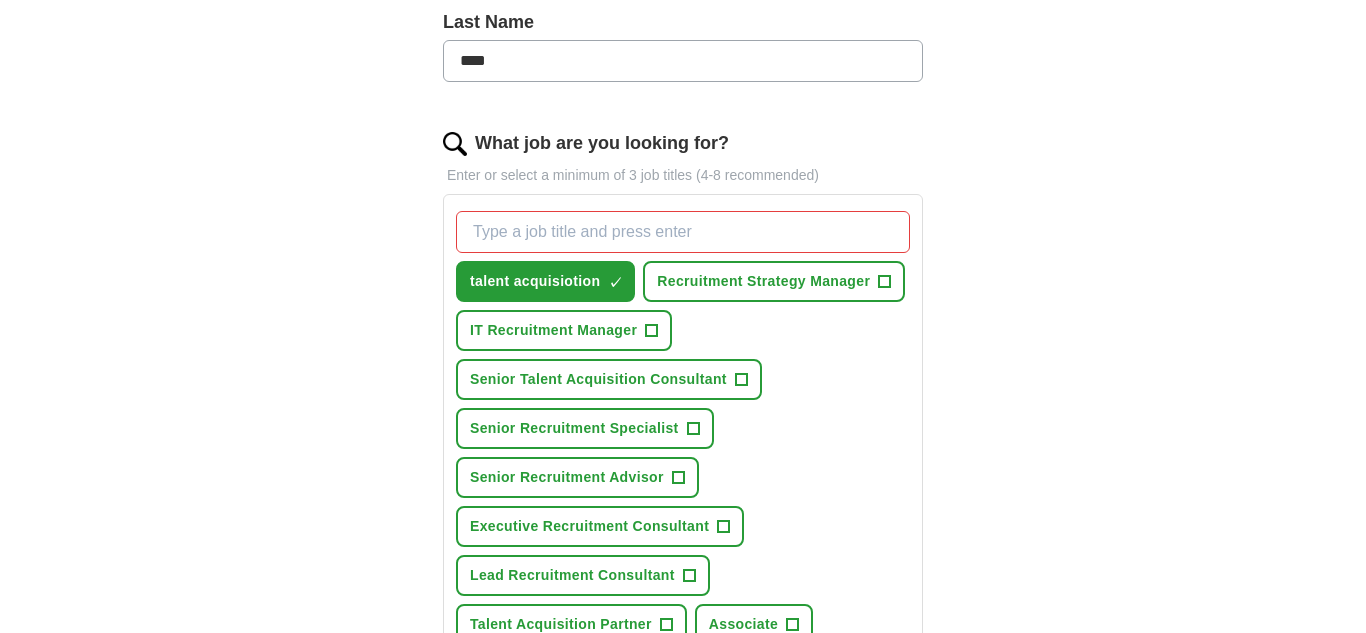 scroll, scrollTop: 528, scrollLeft: 0, axis: vertical 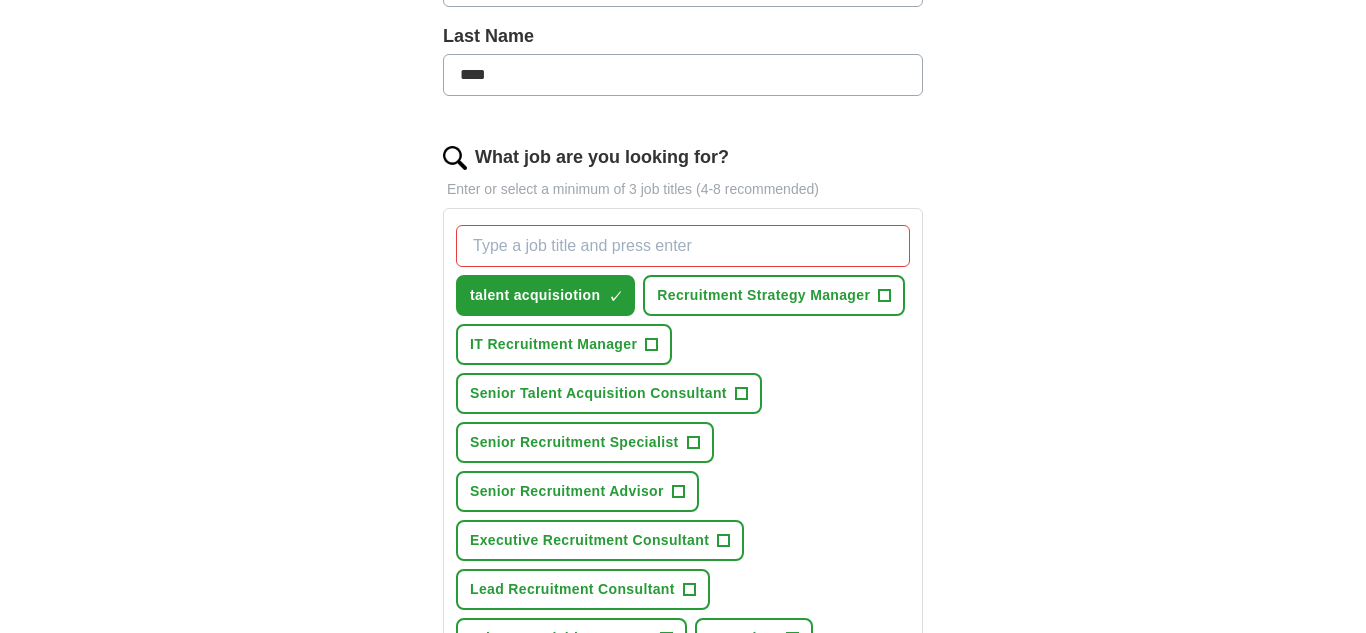 click on "What job are you looking for?" at bounding box center (683, 246) 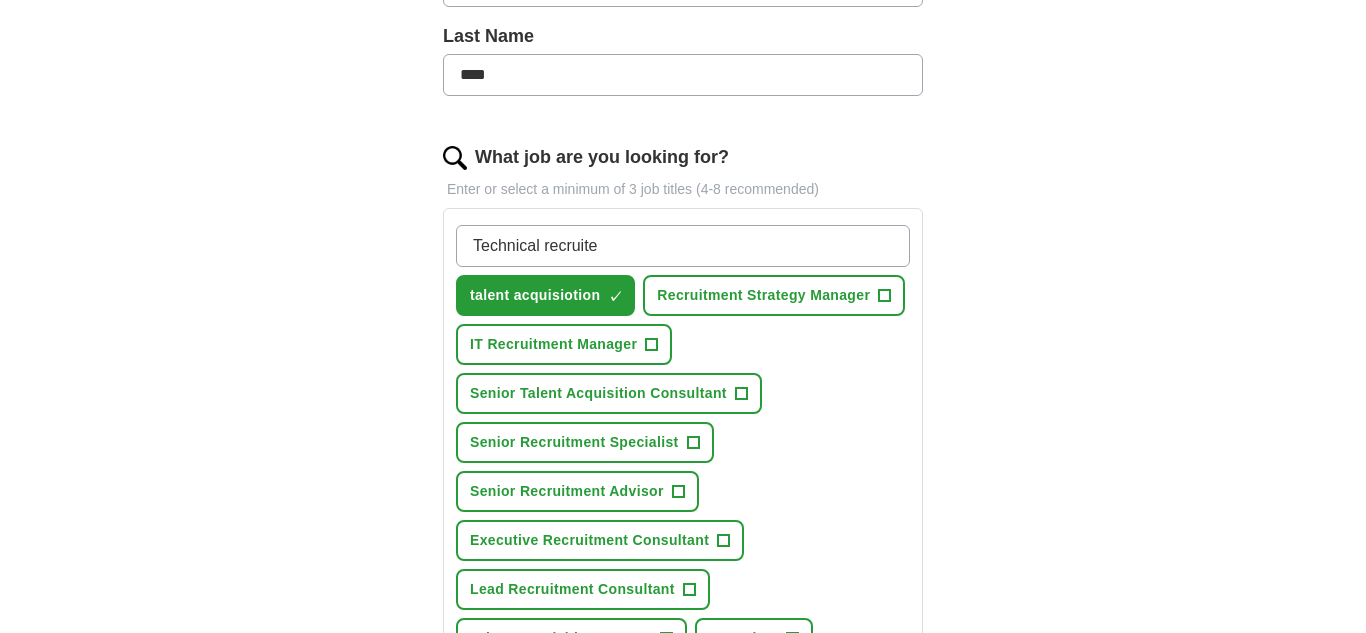 type on "Technical recruiter" 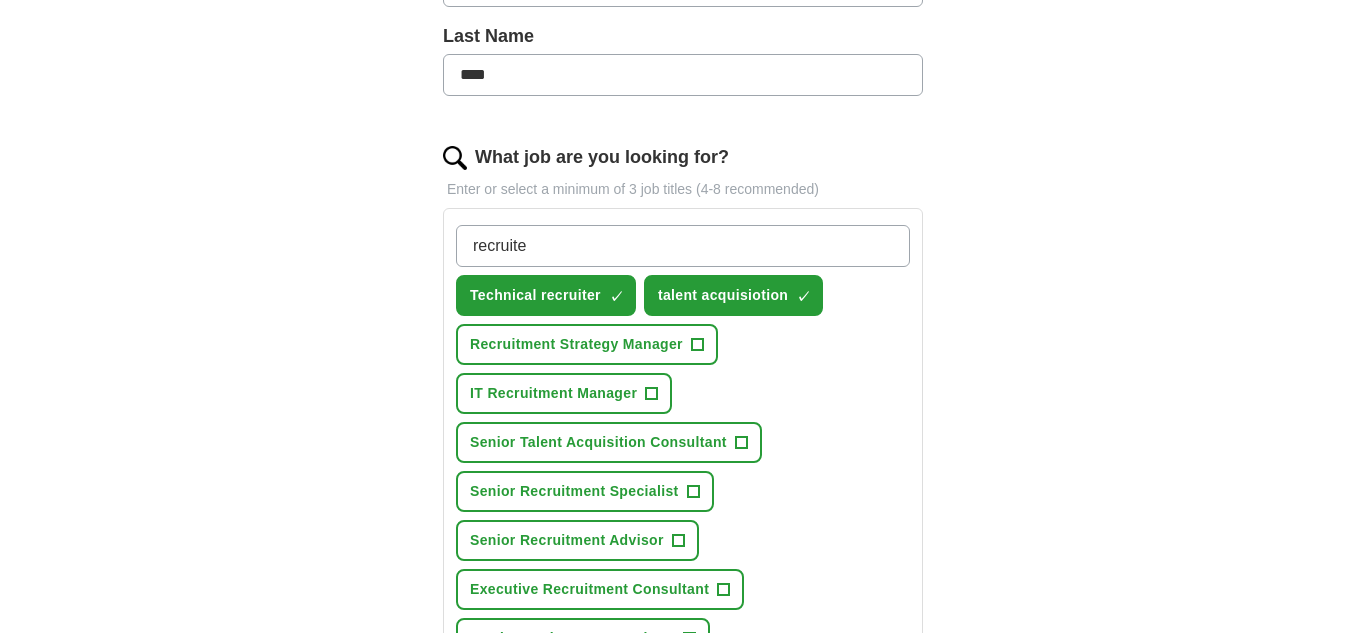 type on "recruiter" 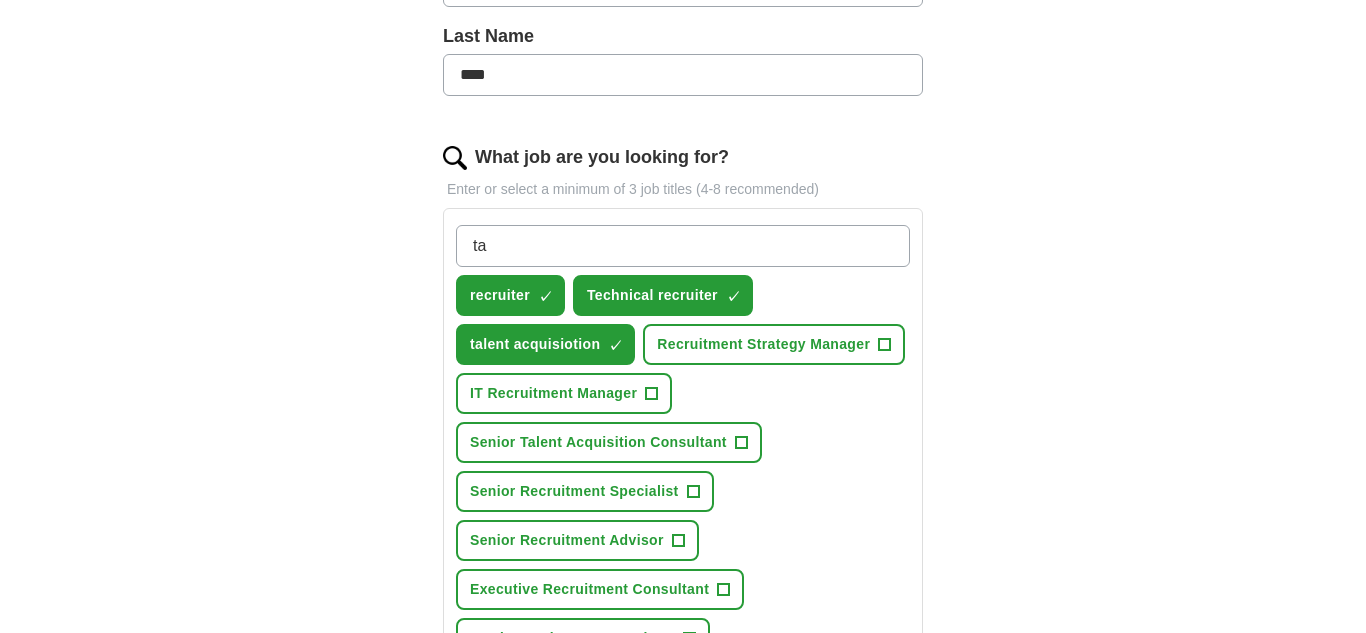 type on "t" 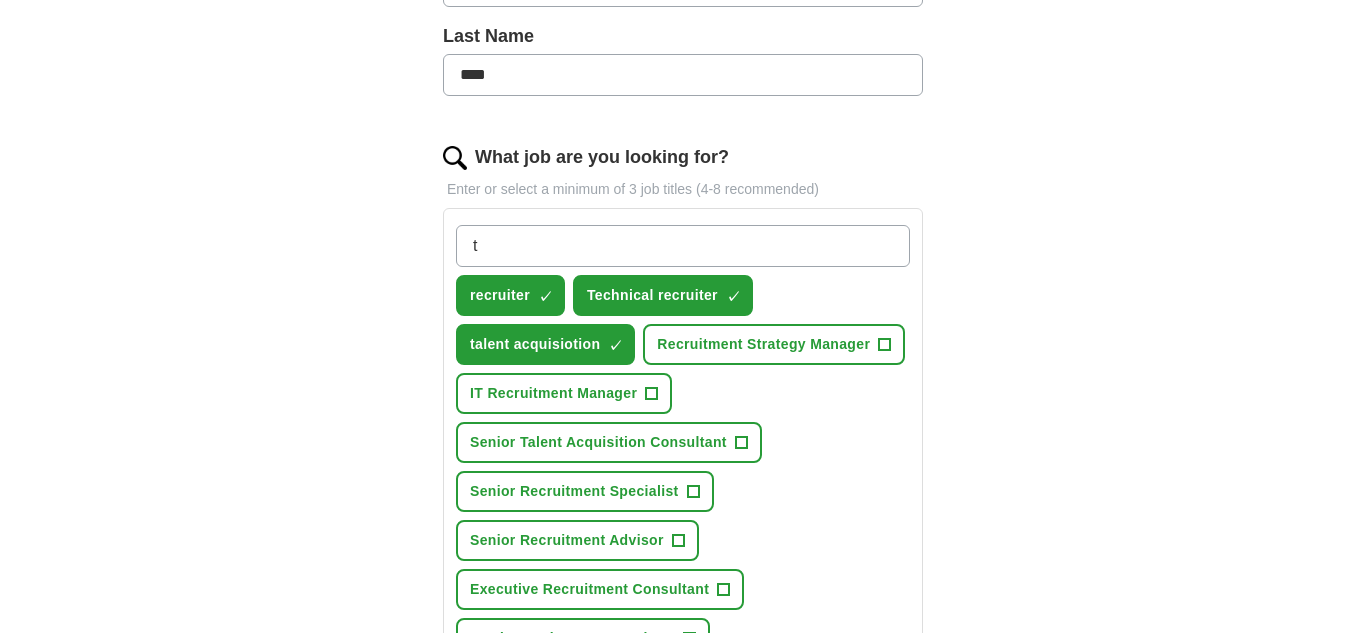 type 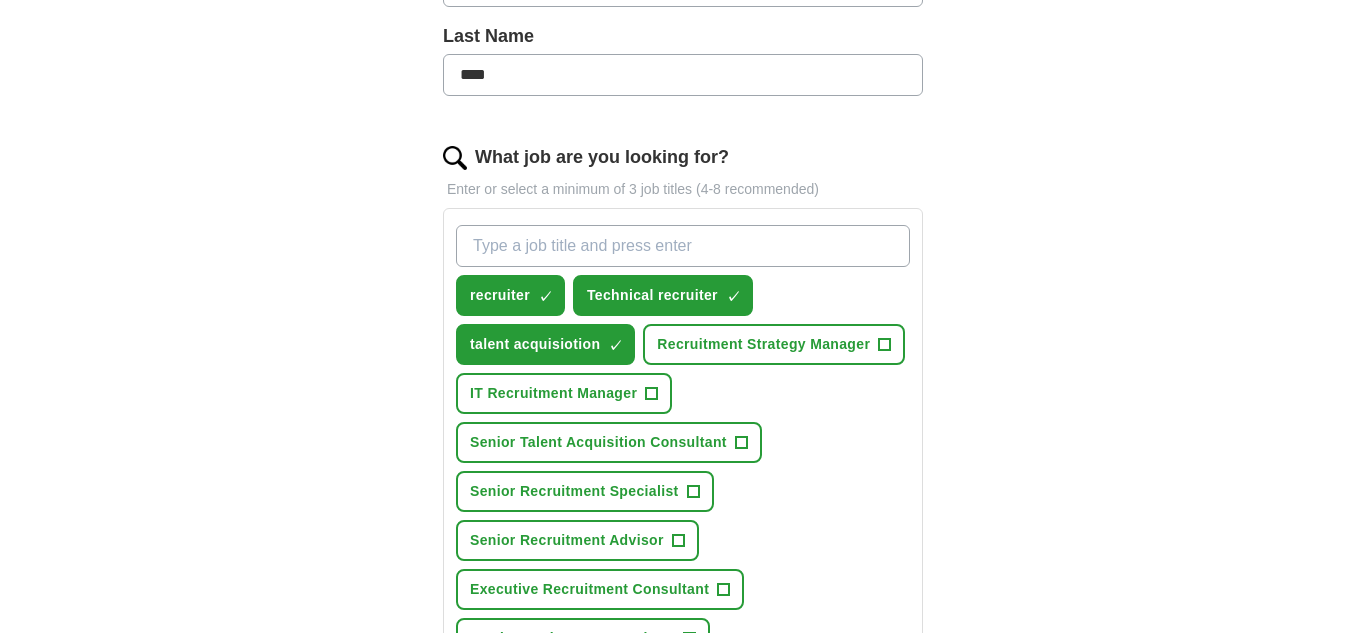 click on "Let  ApplyIQ  do the hard work of searching and applying for jobs. Just tell us what you're looking for, and we'll do the rest. Select a CV [PERSON_NAME] [DATE].pdf [DATE] 10:34 Upload a different  CV By uploading your  CV  you agree to our   T&Cs   and   Privacy Notice . First Name ******** Last Name **** What job are you looking for? Enter or select a minimum of 3 job titles (4-8 recommended) recruiter ✓ × Technical recruiter ✓ × talent acquisiotion ✓ × Recruitment Strategy Manager + IT Recruitment Manager + Senior Talent Acquisition Consultant + Senior Recruitment Specialist + Senior Recruitment Advisor + Executive Recruitment Consultant + Lead Recruitment Consultant + Talent Acquisition Partner + Associate + Technical Recruitment Consultant + Select all Where do you want to work? 25 mile radius What's your minimum salary? At least  £ -   per year £ 20 k £ 100 k+ Start applying for jobs By registering, you consent to us applying to suitable jobs for you" at bounding box center (683, 489) 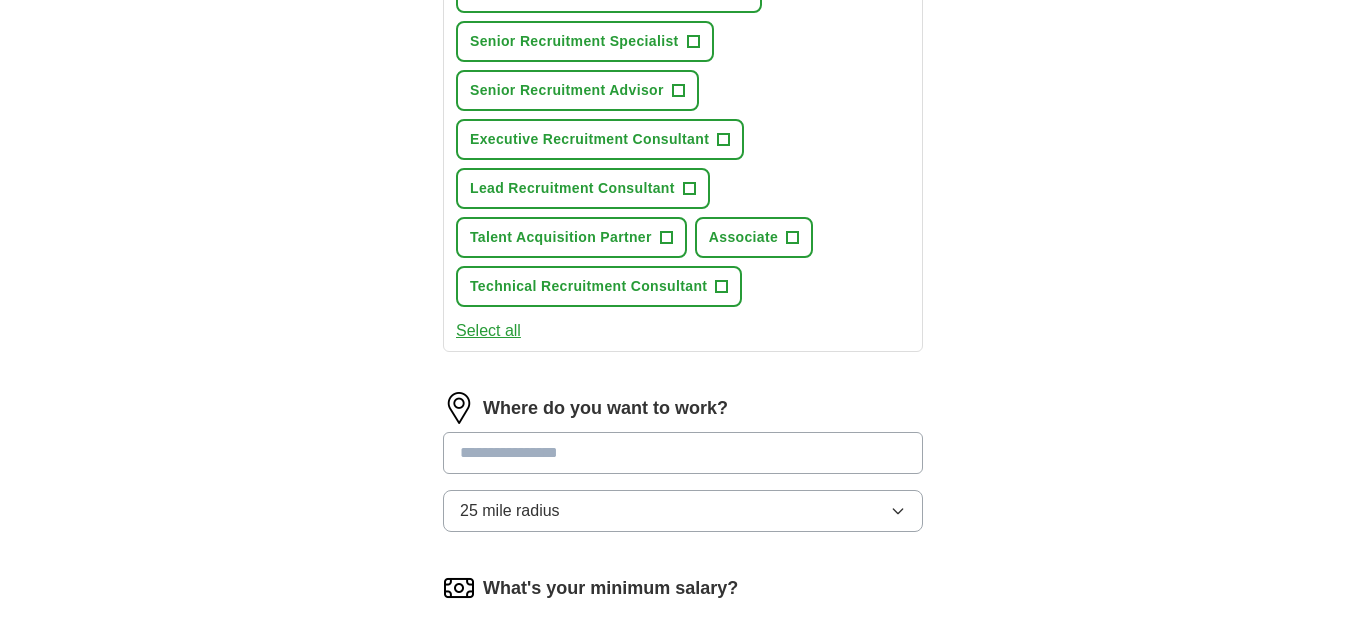 scroll, scrollTop: 993, scrollLeft: 0, axis: vertical 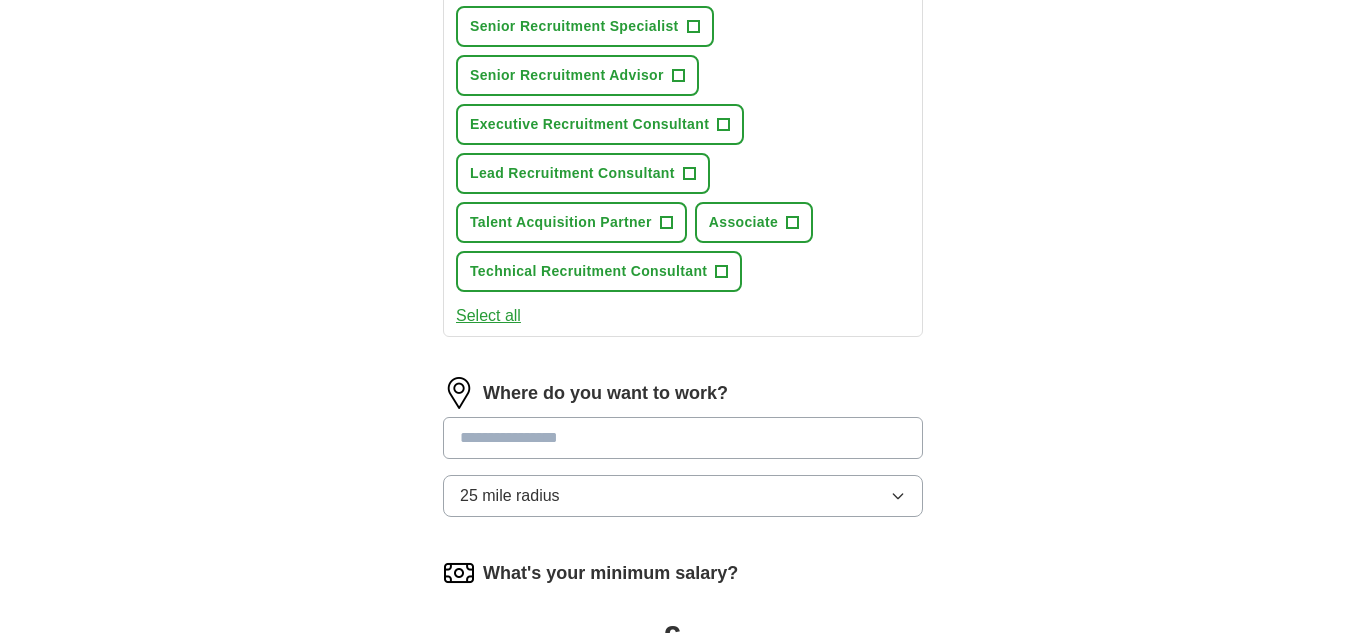 click on "Select all" at bounding box center [488, 316] 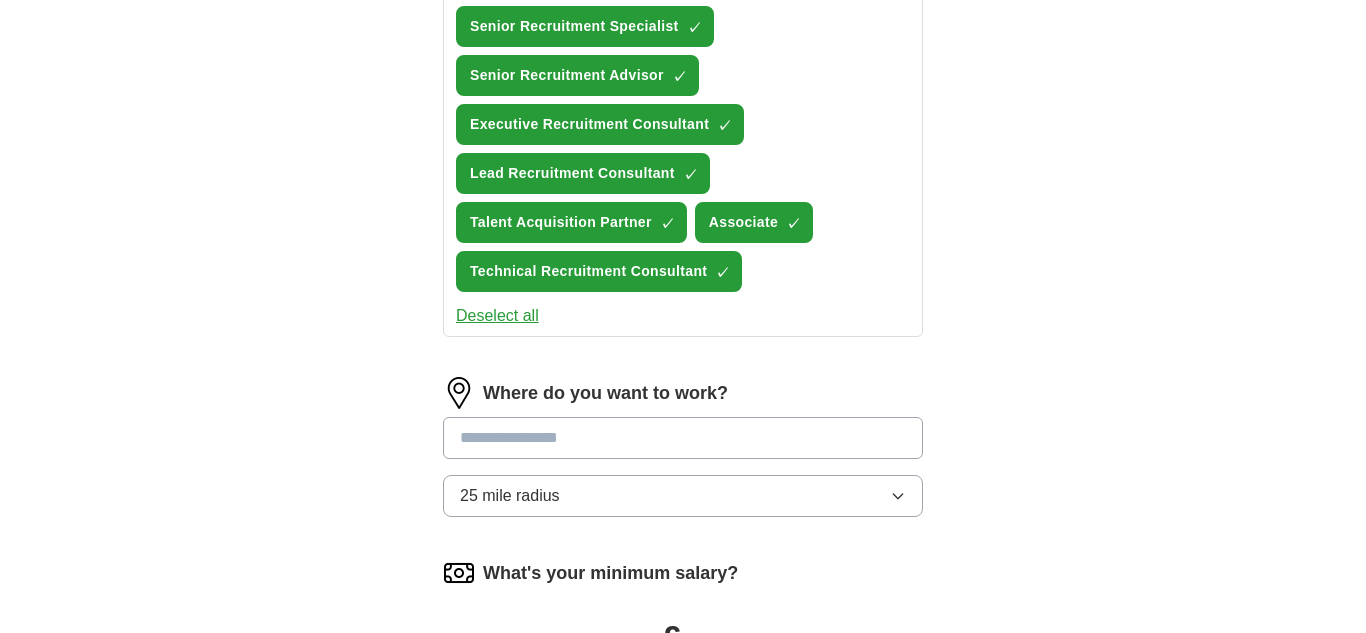 click on "Deselect all" at bounding box center [497, 316] 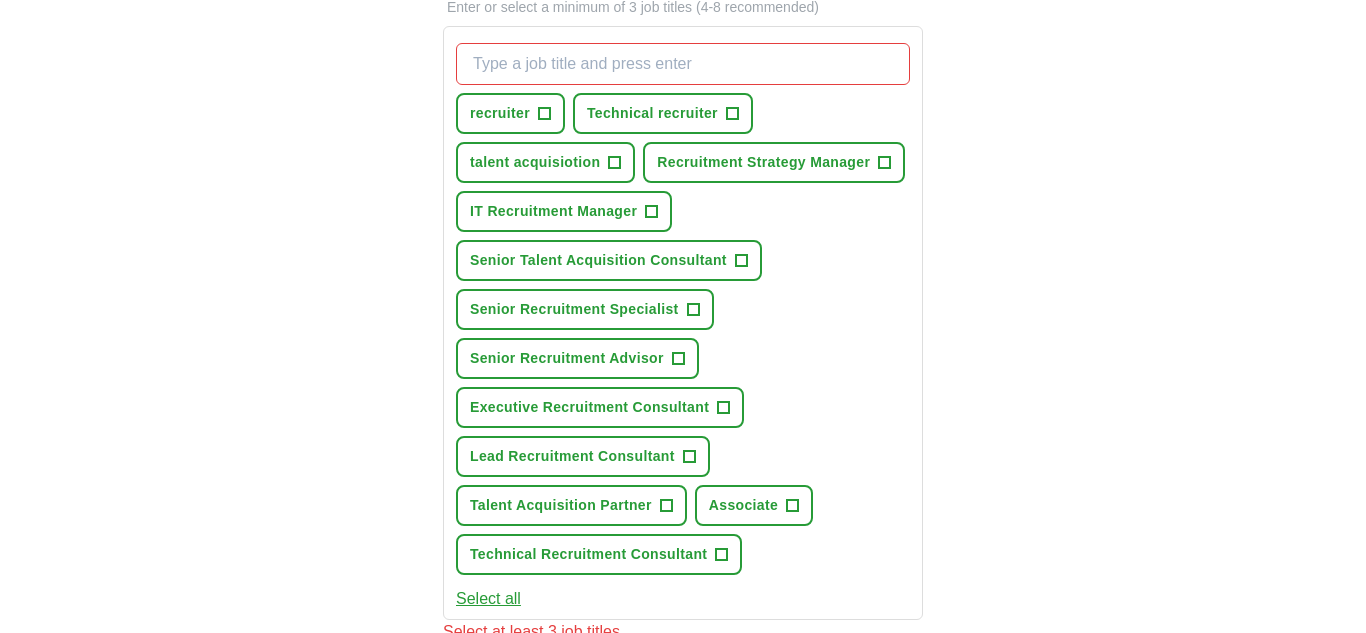 scroll, scrollTop: 696, scrollLeft: 0, axis: vertical 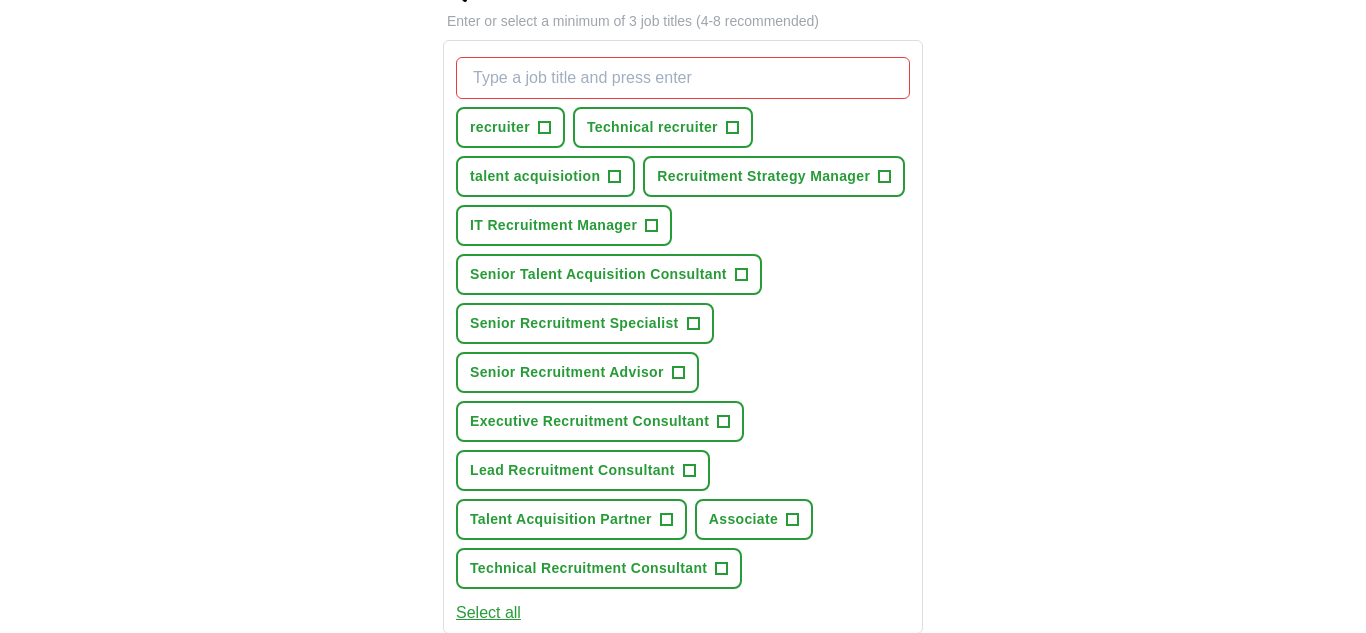 click on "ApplyIQ Let  ApplyIQ  do the hard work of searching and applying for jobs. Just tell us what you're looking for, and we'll do the rest. Select a CV [PERSON_NAME] [DATE].pdf [DATE] 10:34 Upload a different  CV By uploading your  CV  you agree to our   T&Cs   and   Privacy Notice . First Name ******** Last Name **** What job are you looking for? Enter or select a minimum of 3 job titles (4-8 recommended) recruiter + Technical recruiter + talent acquisiotion + Recruitment Strategy Manager + IT Recruitment Manager + Senior Talent Acquisition Consultant + Senior Recruitment Specialist + Senior Recruitment Advisor + Executive Recruitment Consultant + Lead Recruitment Consultant + Talent Acquisition Partner + Associate + Technical Recruitment Consultant + Select all Select at least 3 job titles Where do you want to work? 25 mile radius What's your minimum salary? At least  £ -   per year £ 20 k £ 100 k+ Start applying for jobs By registering, you consent to us applying to suitable jobs for you" at bounding box center [683, 277] 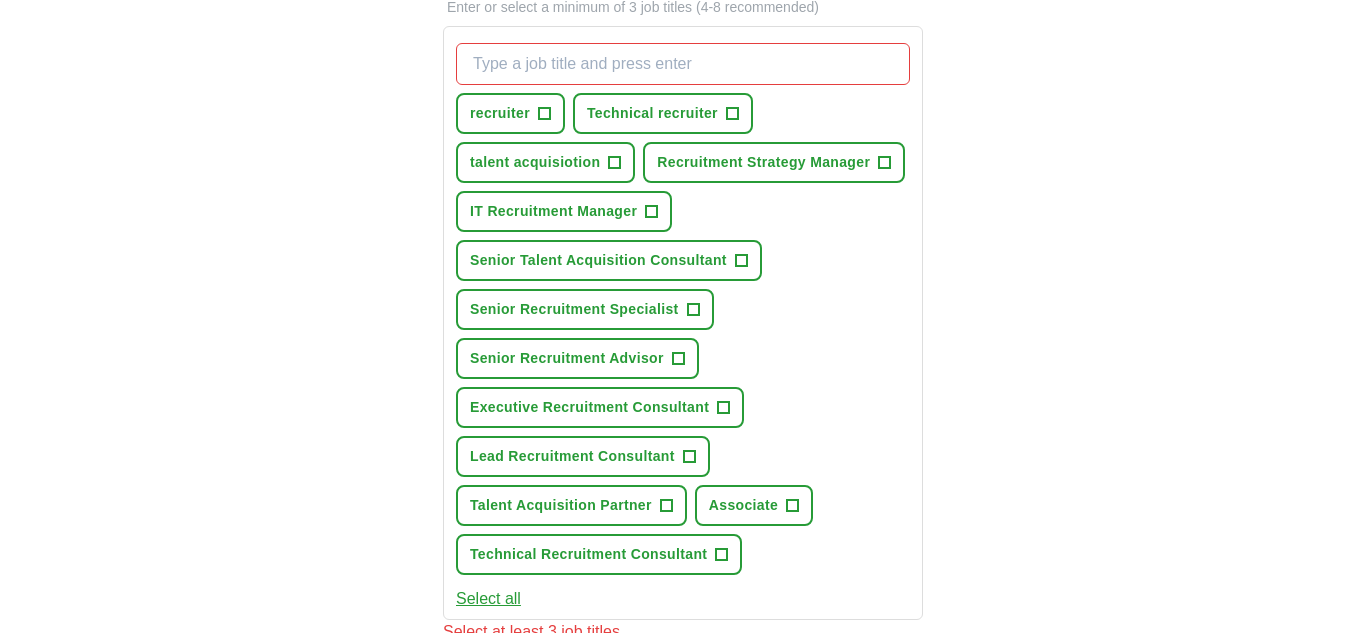 scroll, scrollTop: 701, scrollLeft: 0, axis: vertical 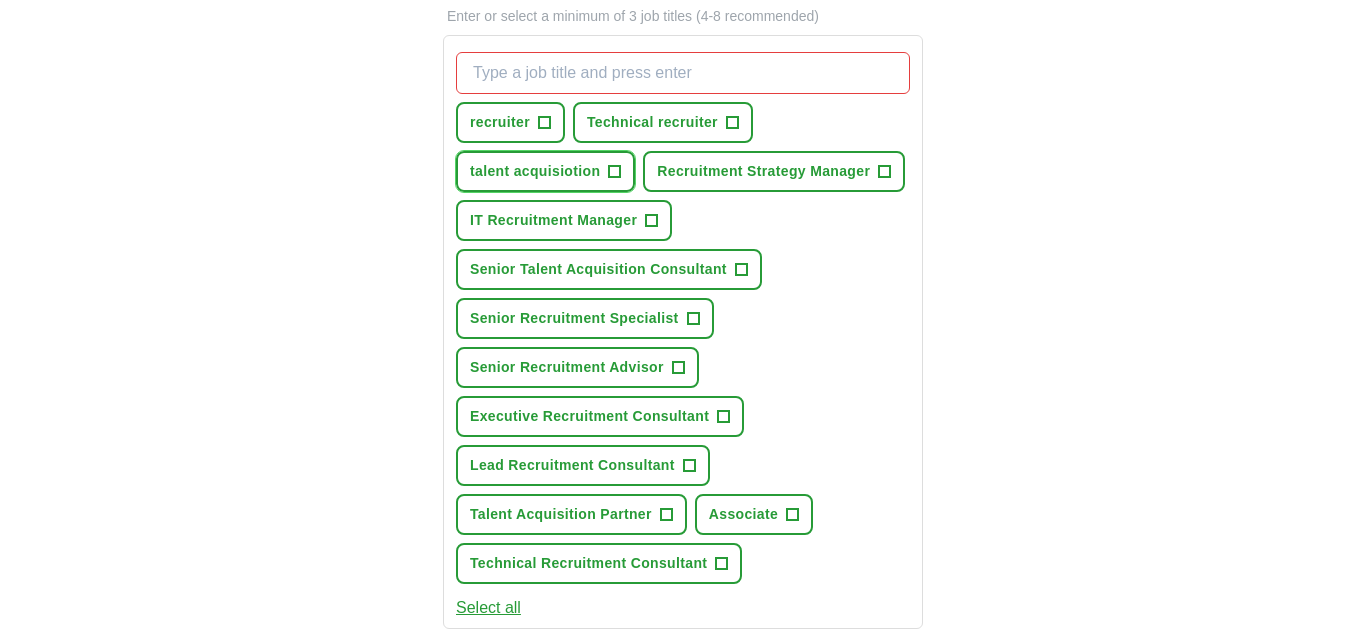 click on "+" at bounding box center [615, 172] 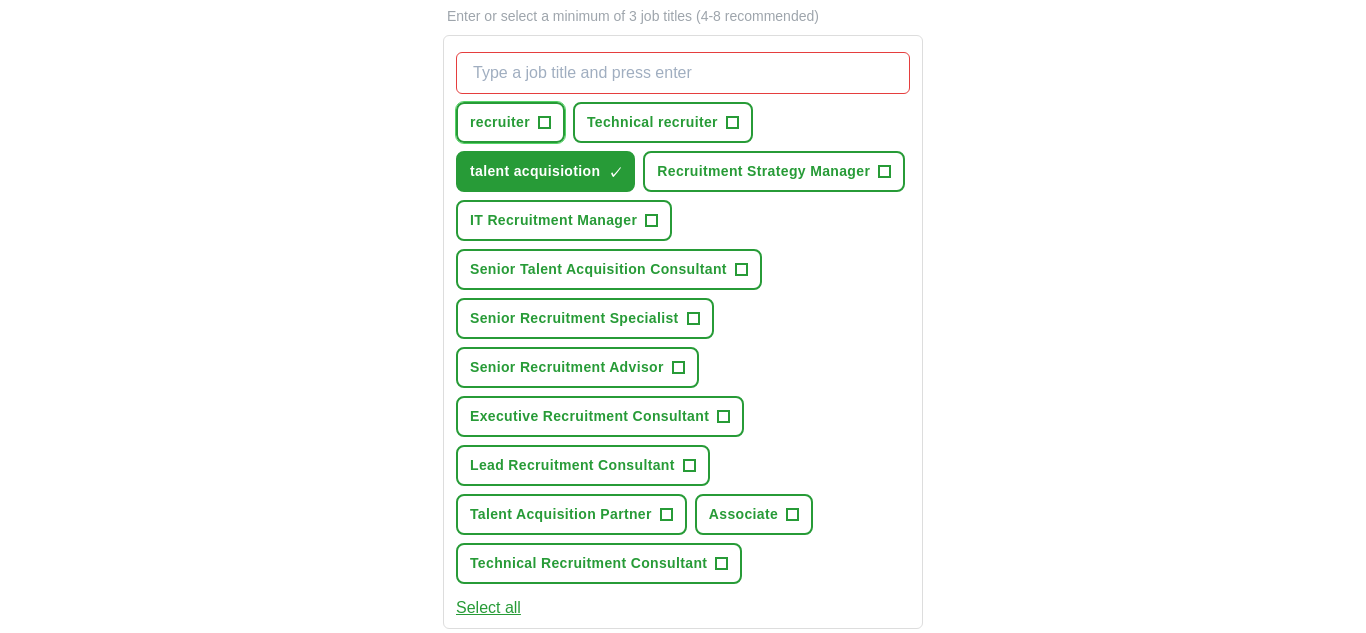click on "+" at bounding box center (544, 123) 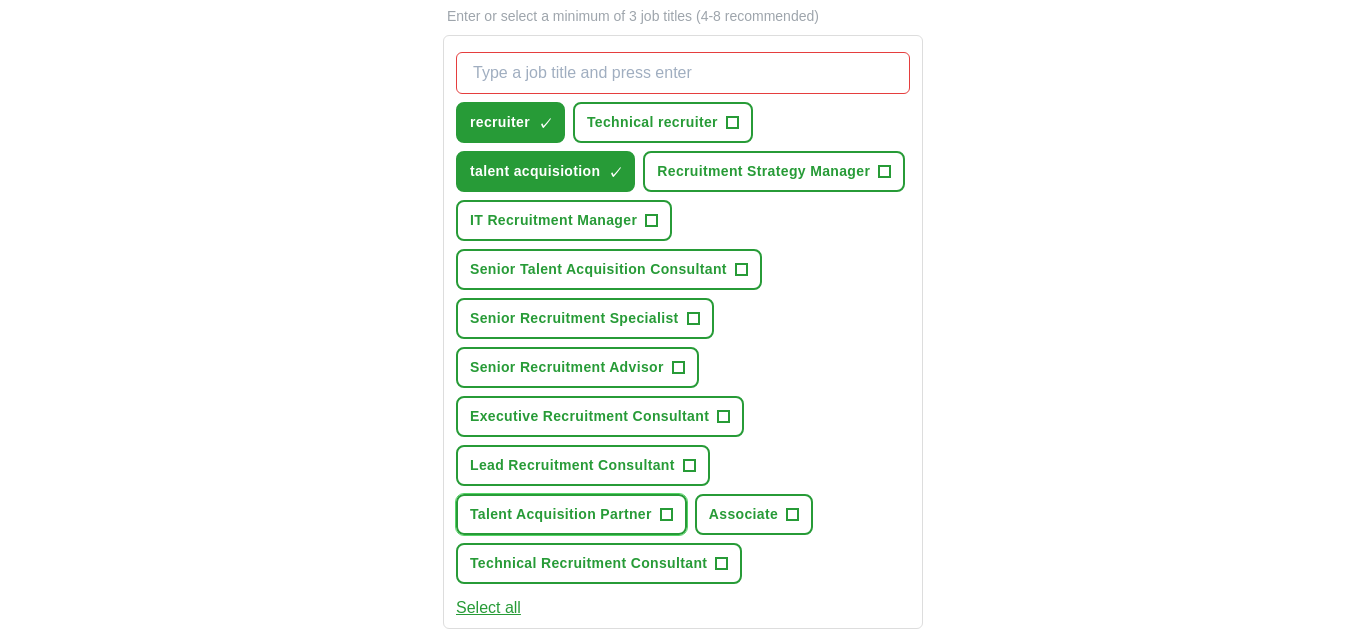 click on "+" at bounding box center [666, 515] 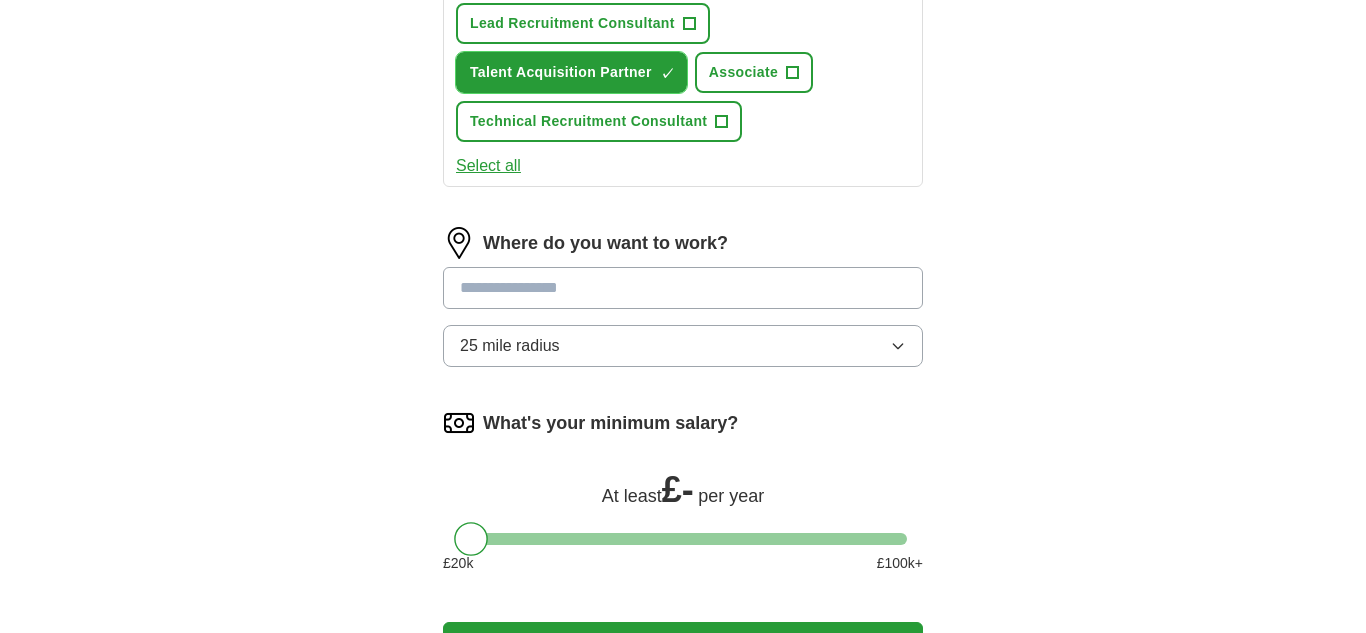 scroll, scrollTop: 1160, scrollLeft: 0, axis: vertical 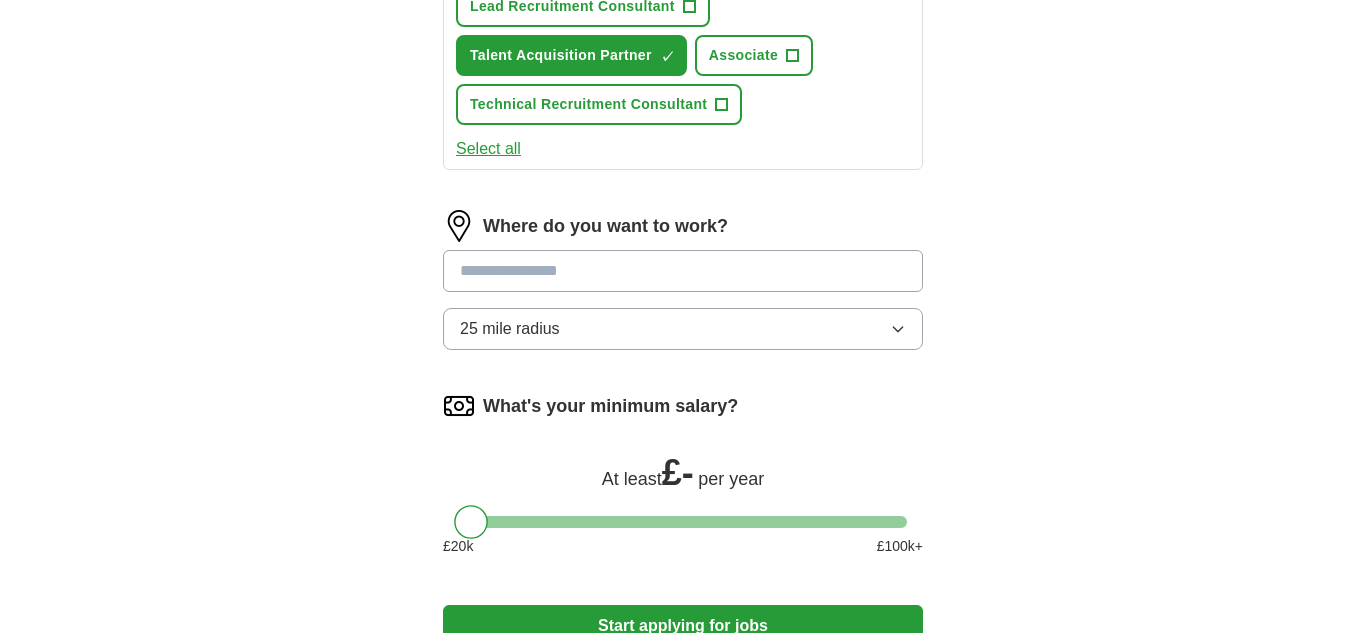 click at bounding box center [683, 271] 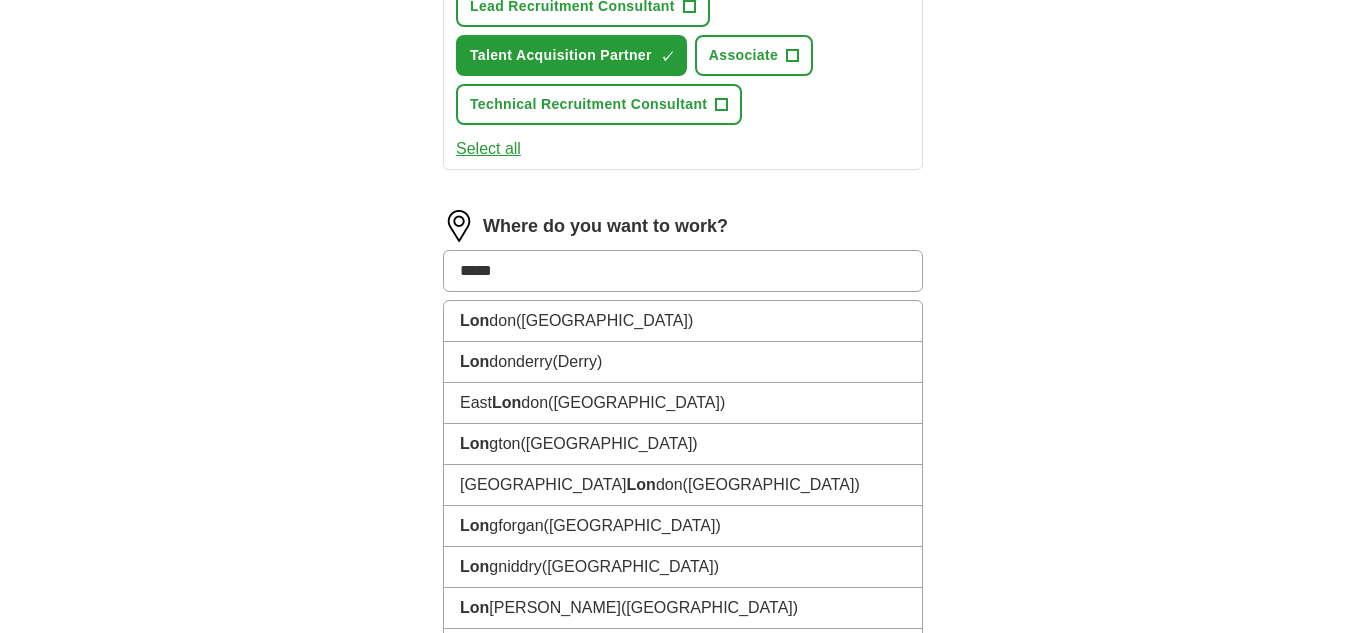 type on "******" 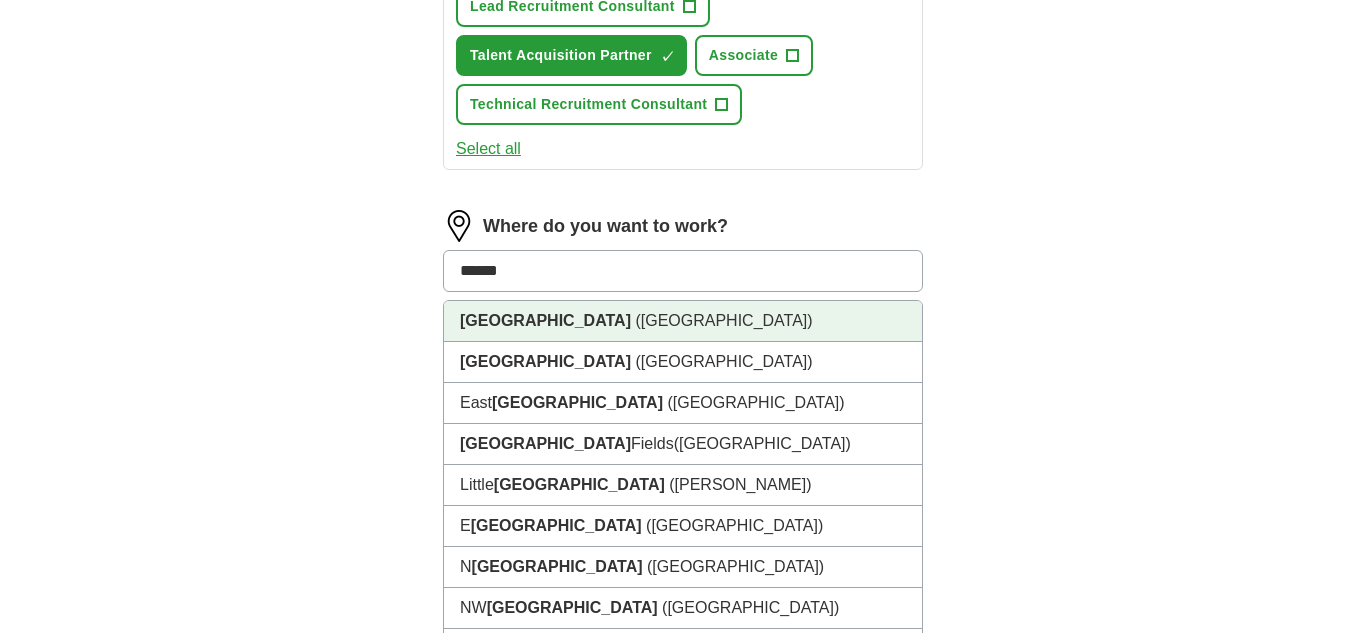 click on "[GEOGRAPHIC_DATA]   ([GEOGRAPHIC_DATA])" at bounding box center [683, 321] 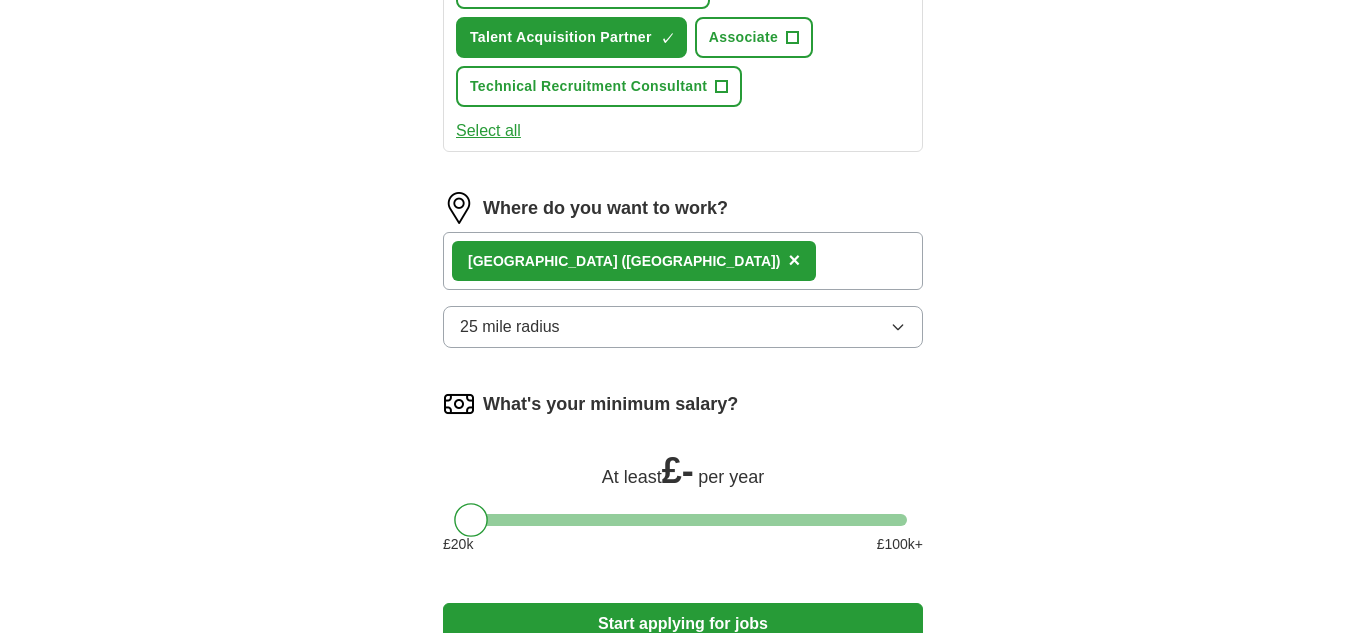 scroll, scrollTop: 1359, scrollLeft: 0, axis: vertical 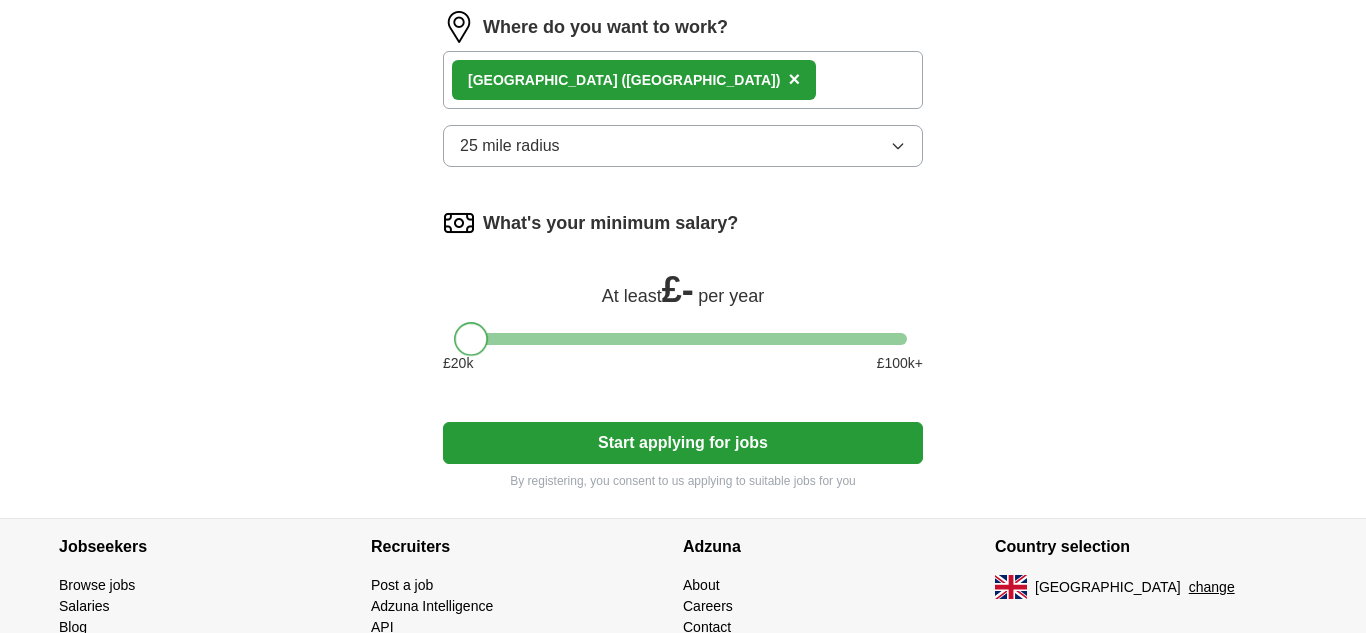 click at bounding box center (471, 339) 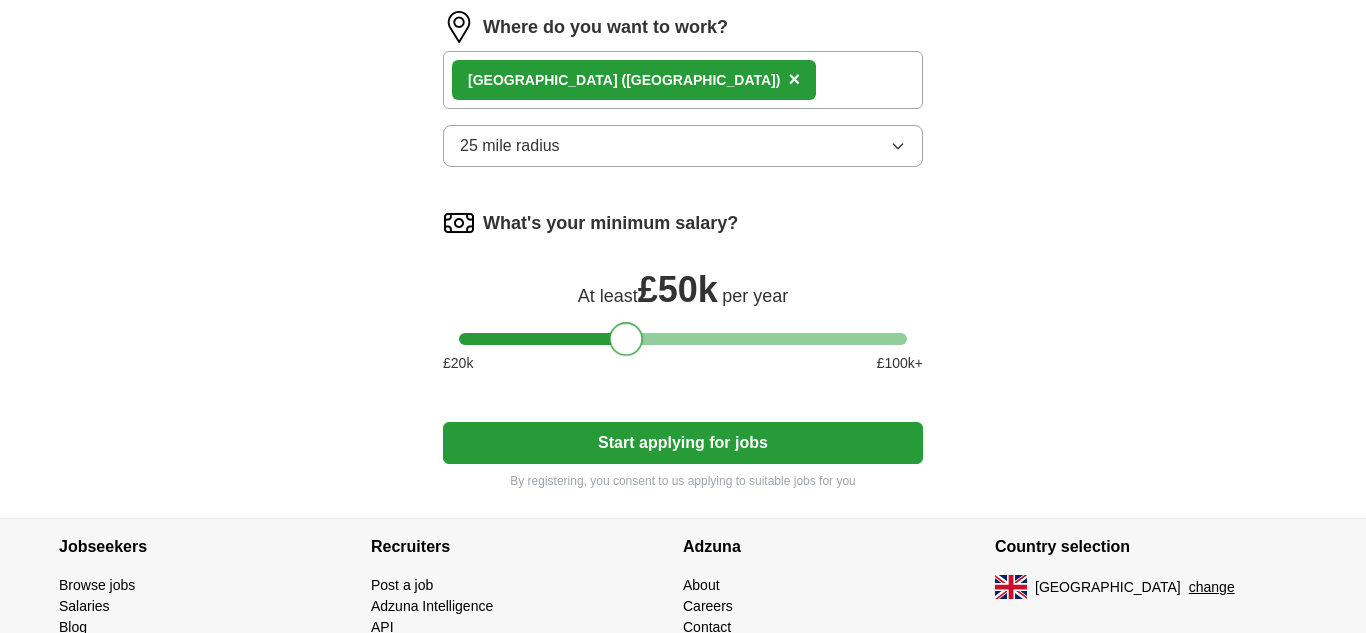 drag, startPoint x: 474, startPoint y: 376, endPoint x: 628, endPoint y: 390, distance: 154.63506 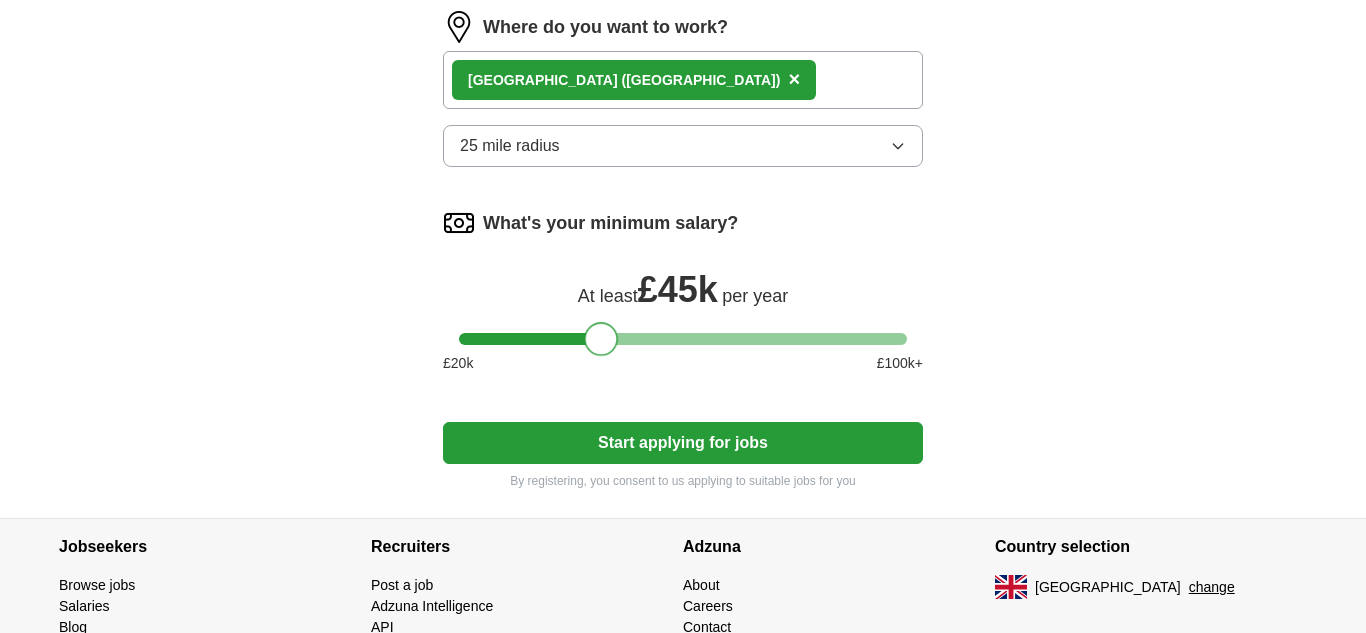 drag, startPoint x: 631, startPoint y: 397, endPoint x: 605, endPoint y: 392, distance: 26.476404 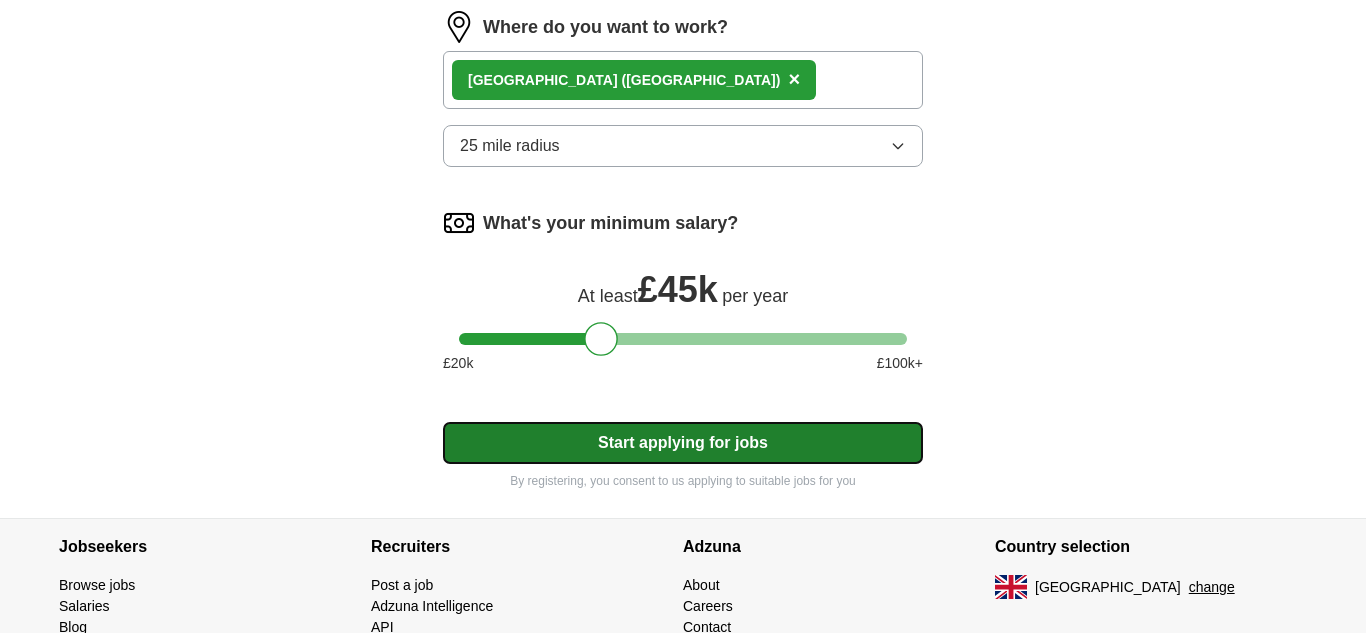 click on "Start applying for jobs" at bounding box center [683, 443] 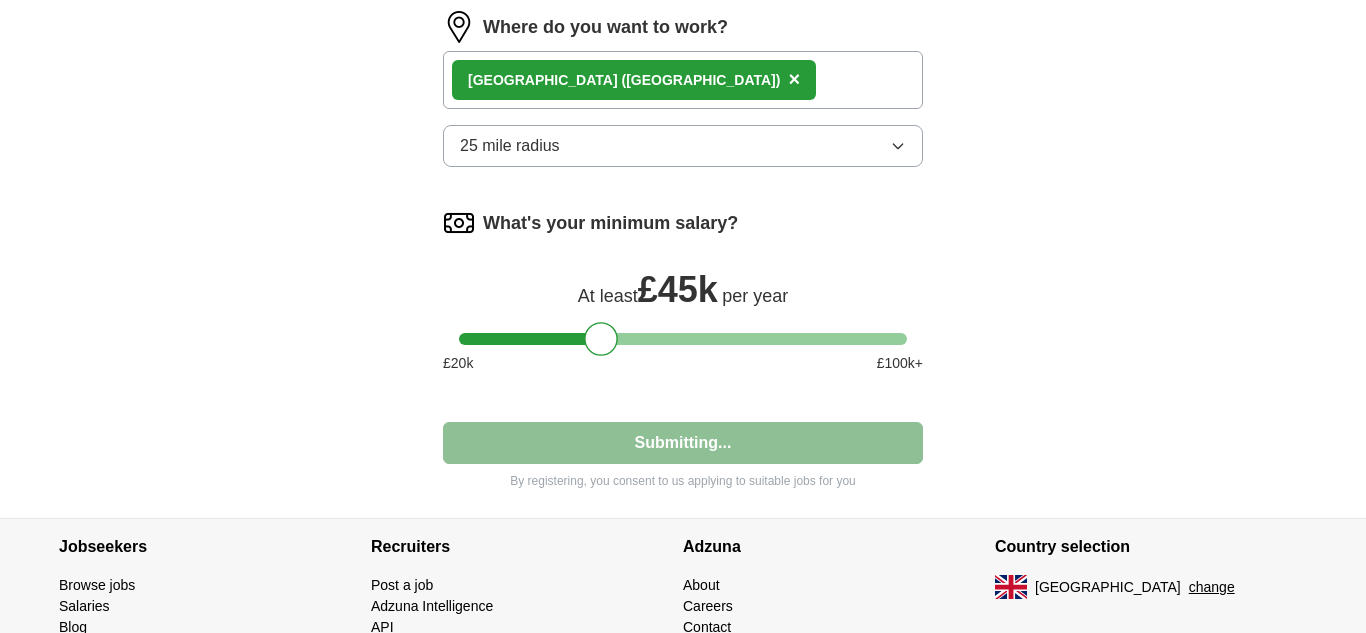 select on "**" 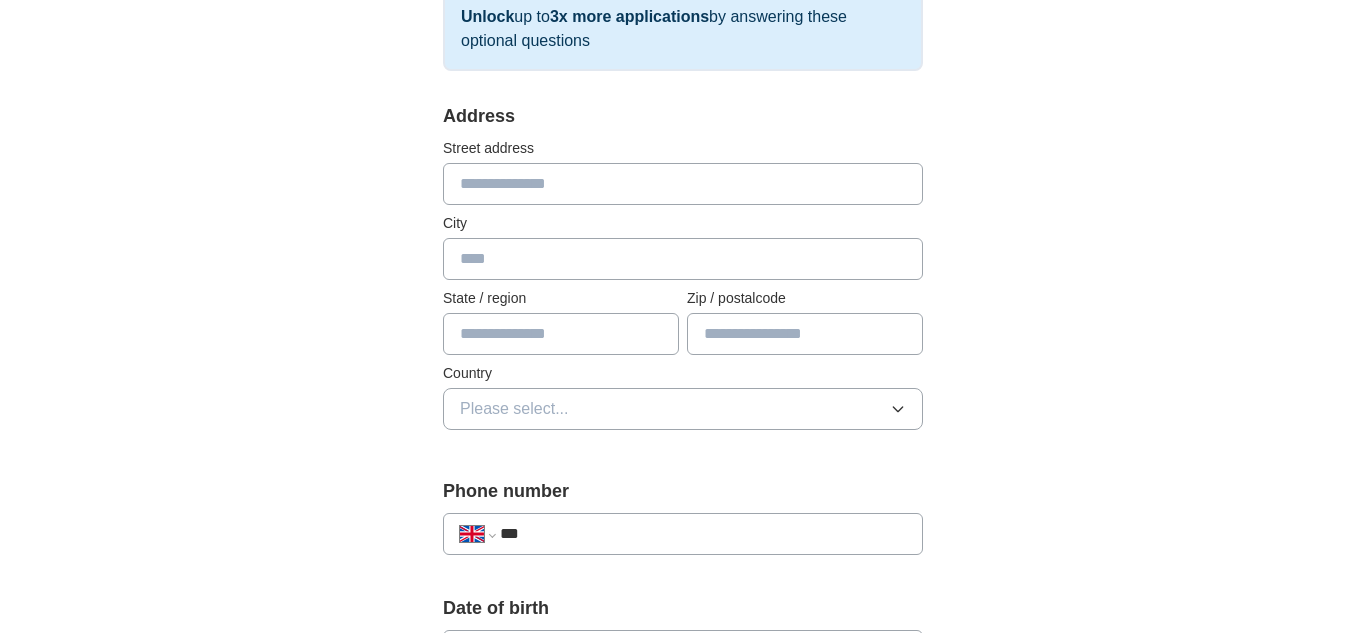 scroll, scrollTop: 375, scrollLeft: 0, axis: vertical 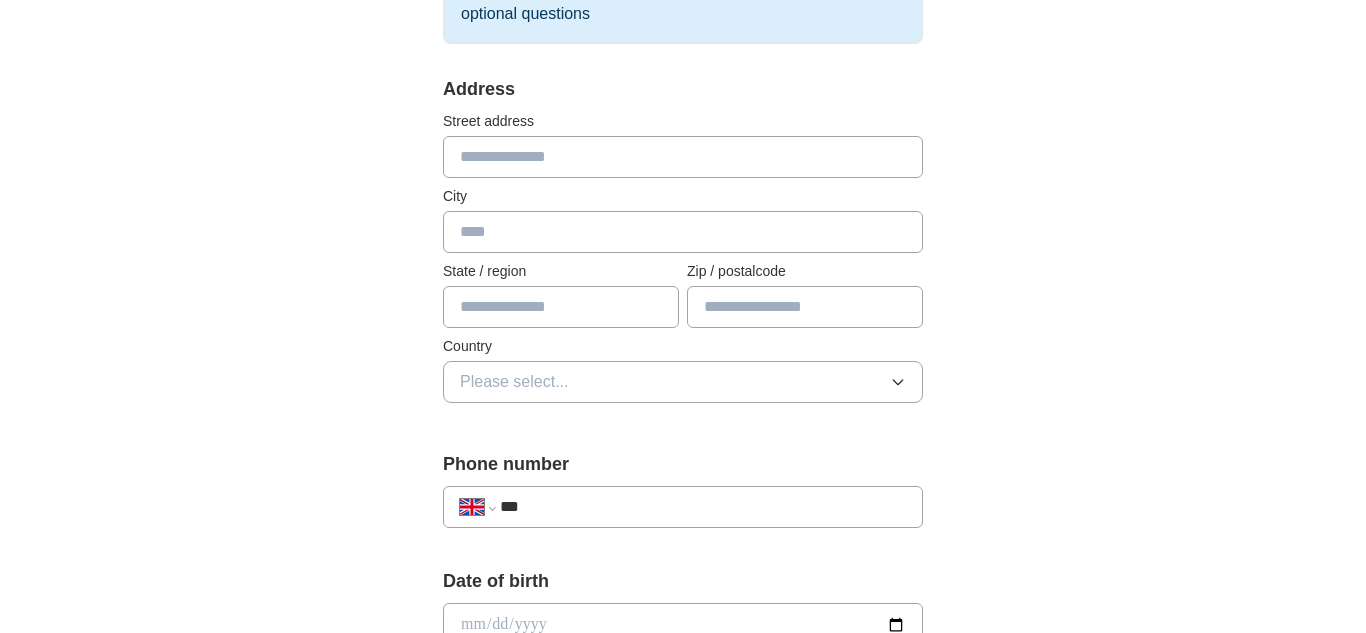 click at bounding box center [683, 157] 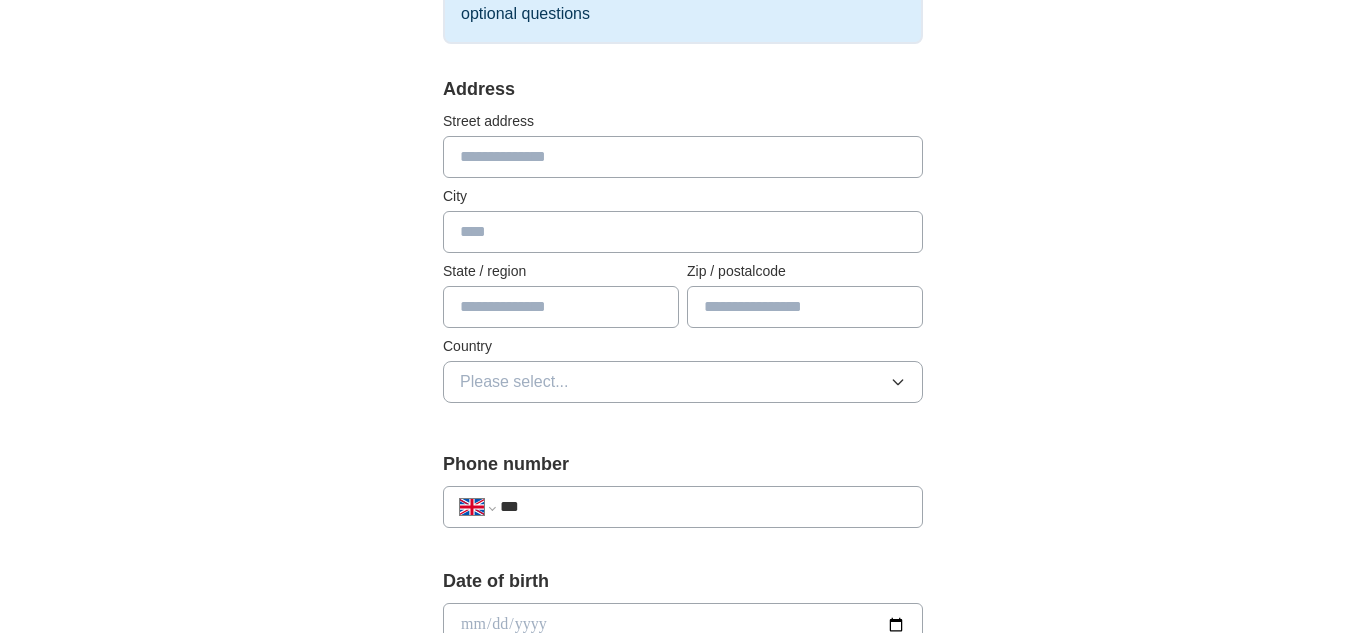 type on "**********" 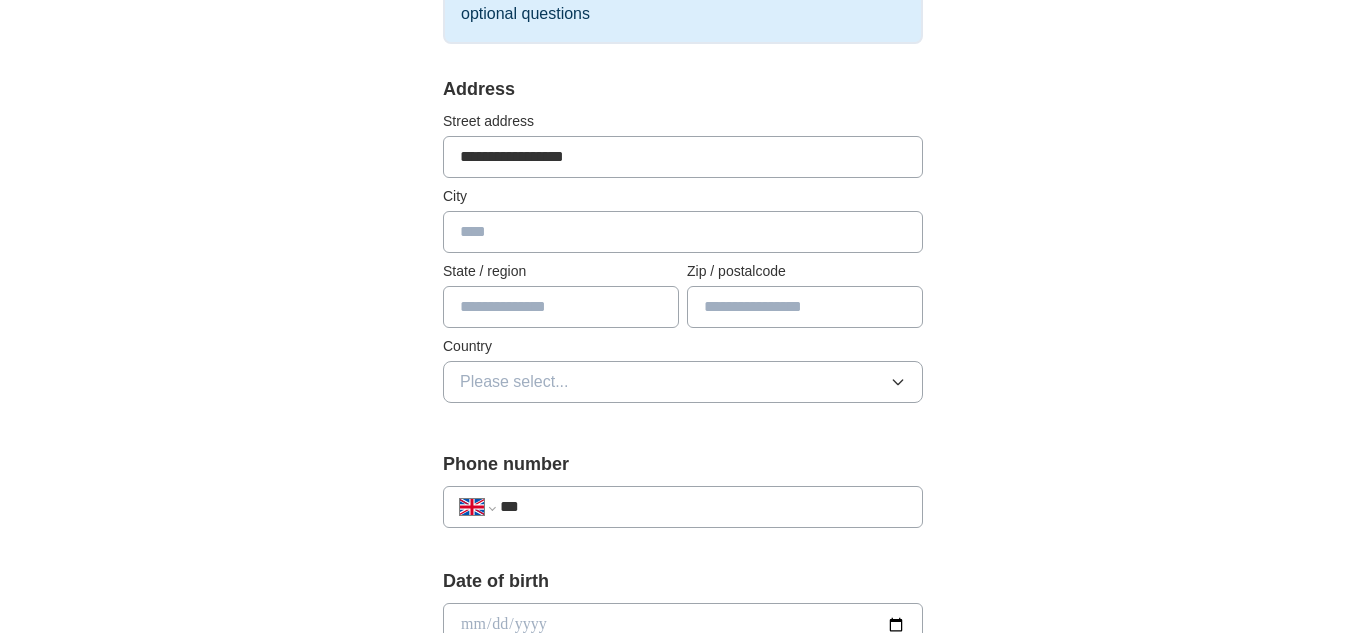 type on "**********" 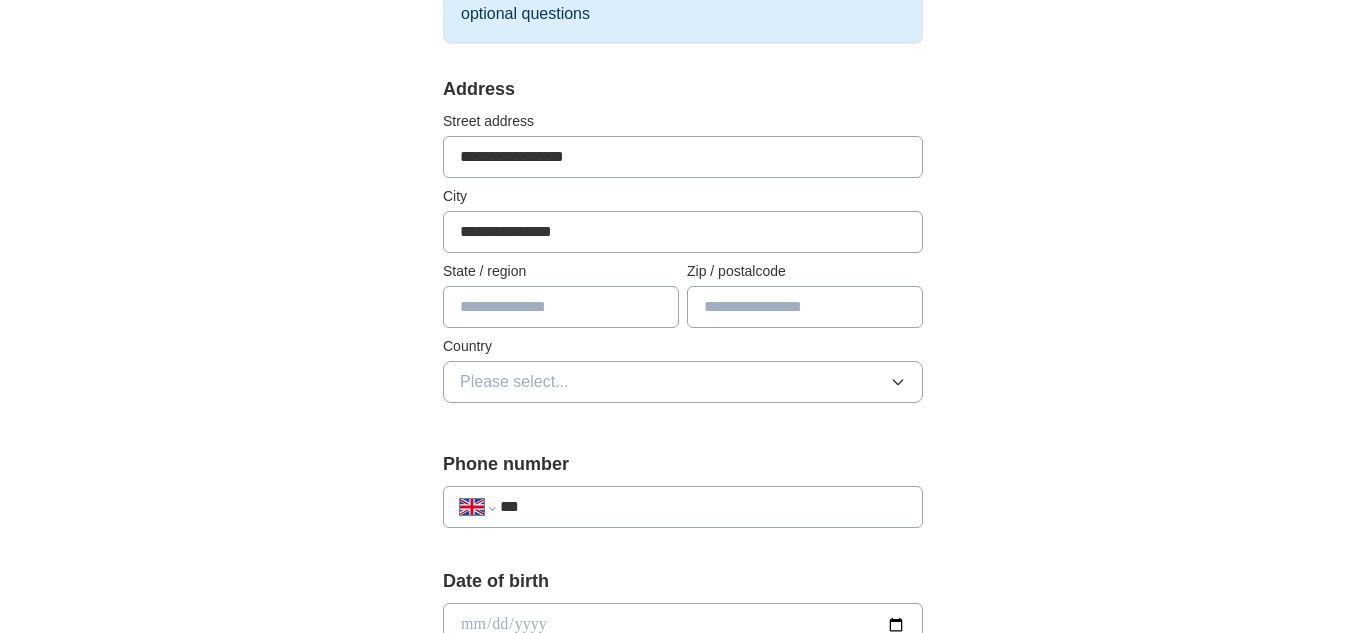 type on "*****" 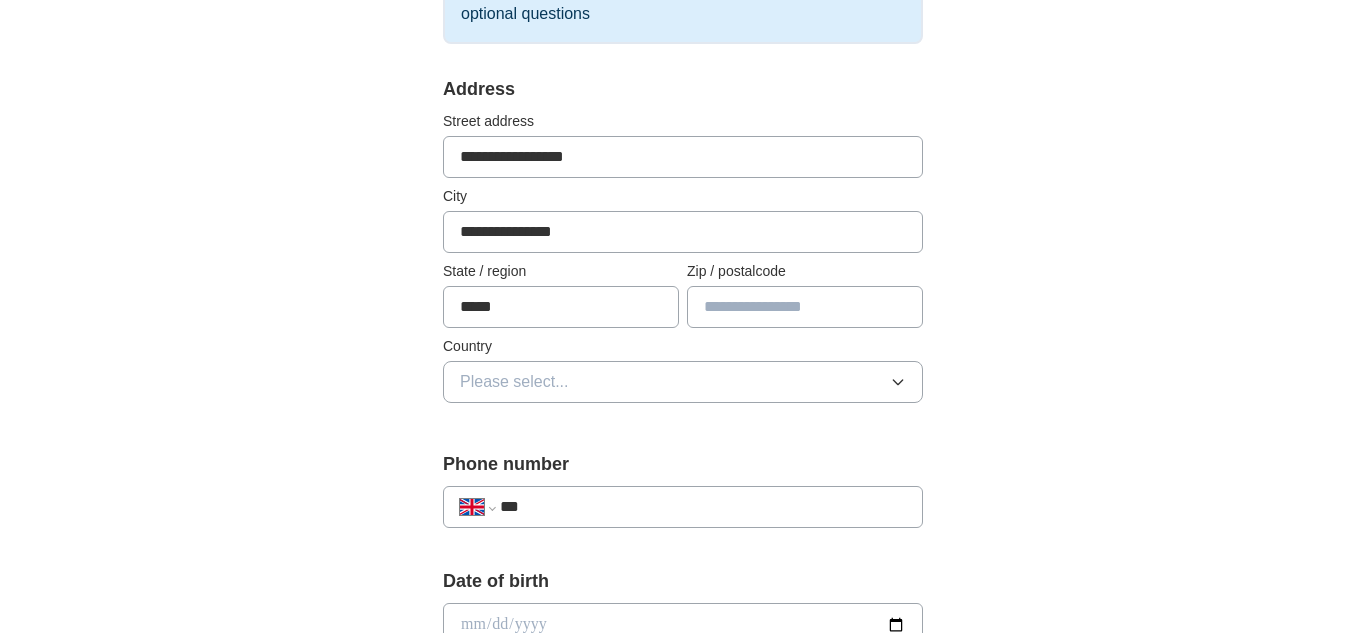 type on "*******" 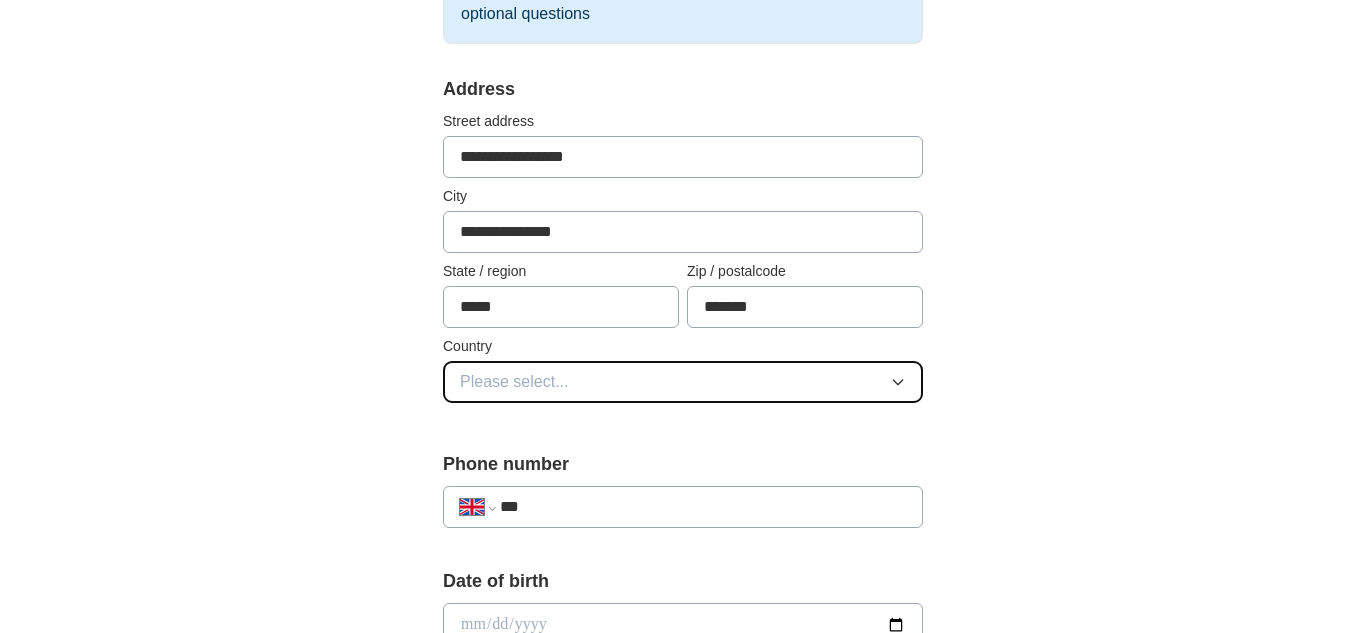 click on "Please select..." at bounding box center [514, 382] 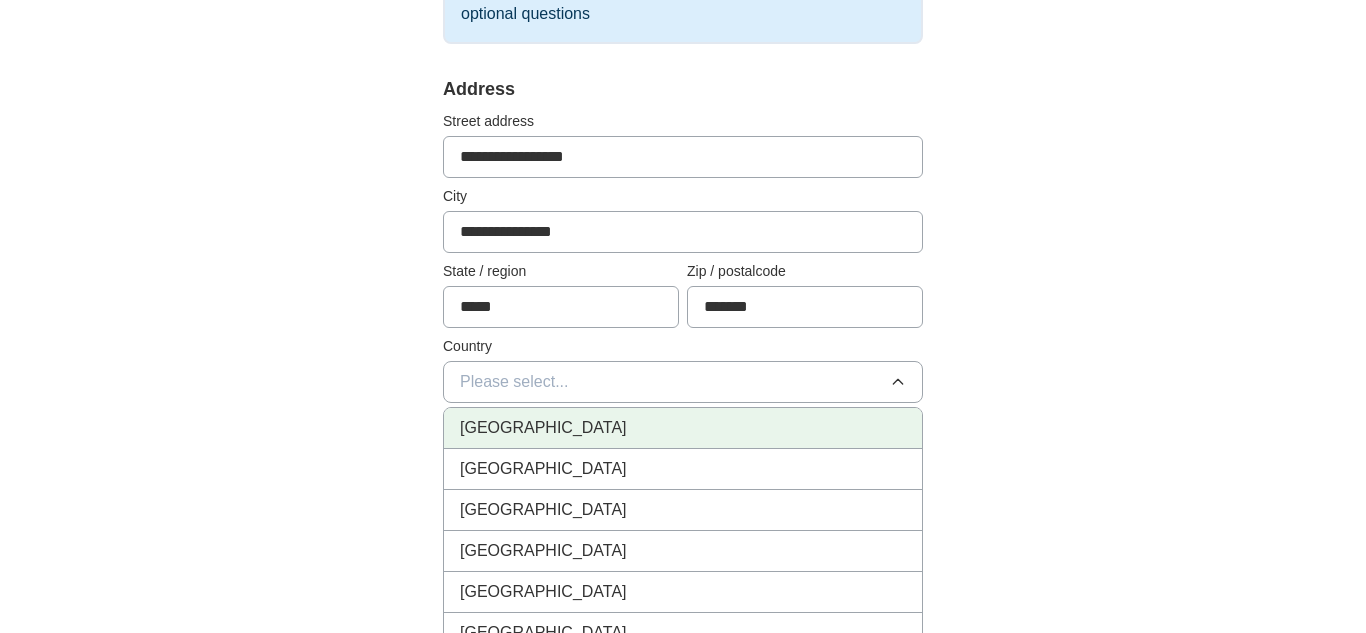 click on "[GEOGRAPHIC_DATA]" at bounding box center [543, 428] 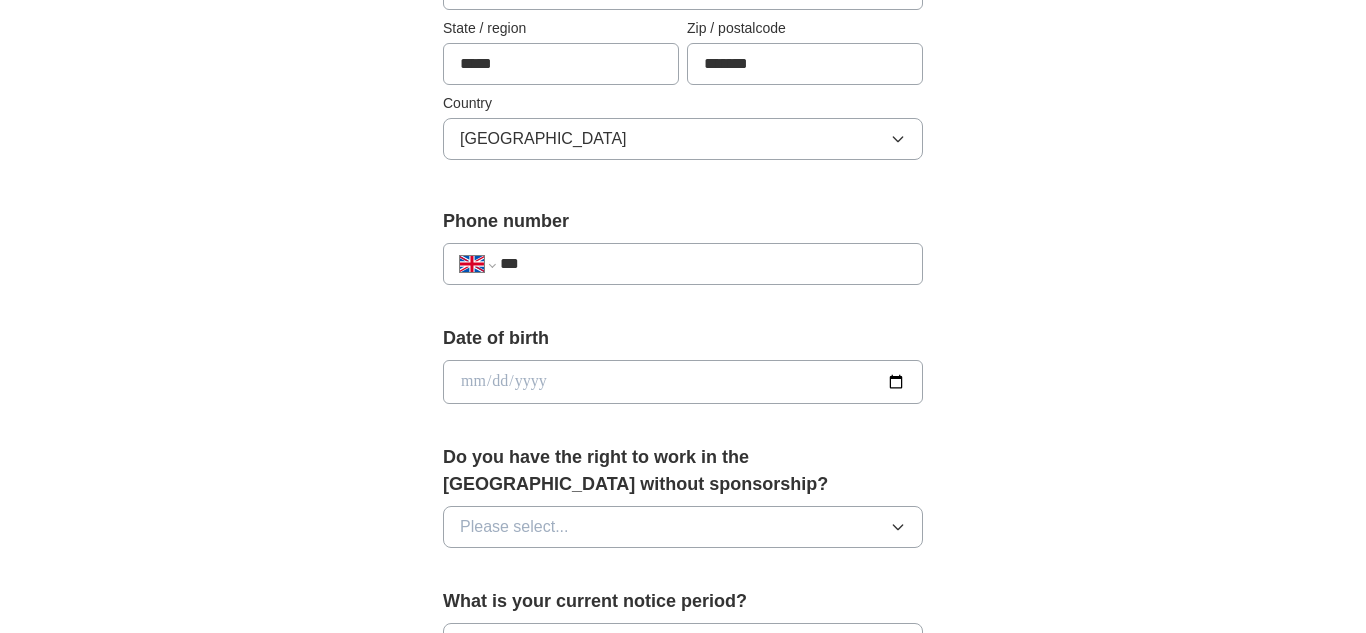 scroll, scrollTop: 630, scrollLeft: 0, axis: vertical 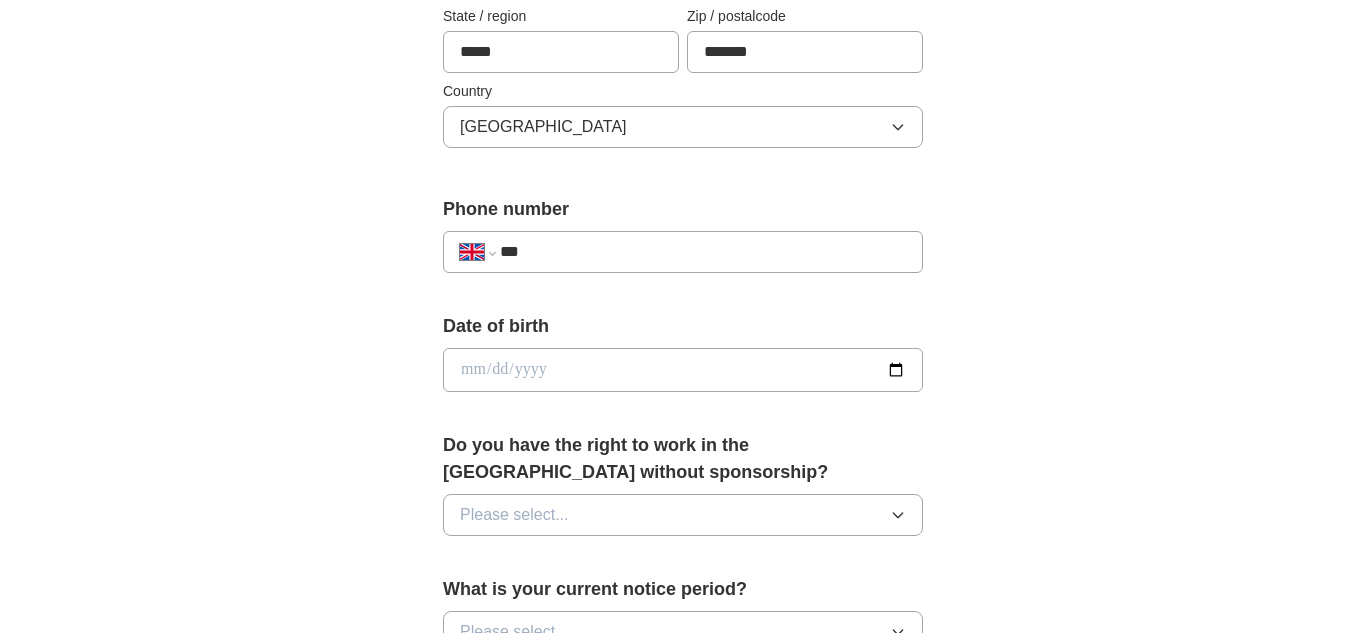 click on "***" at bounding box center (703, 252) 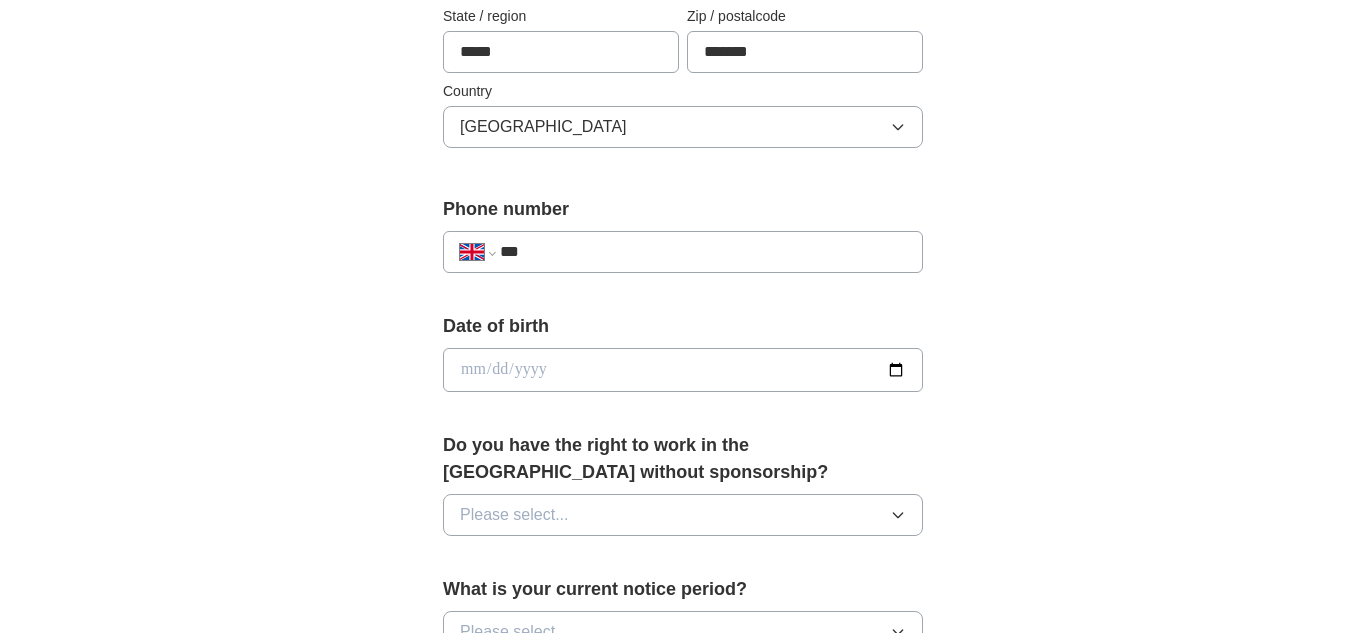 type on "**********" 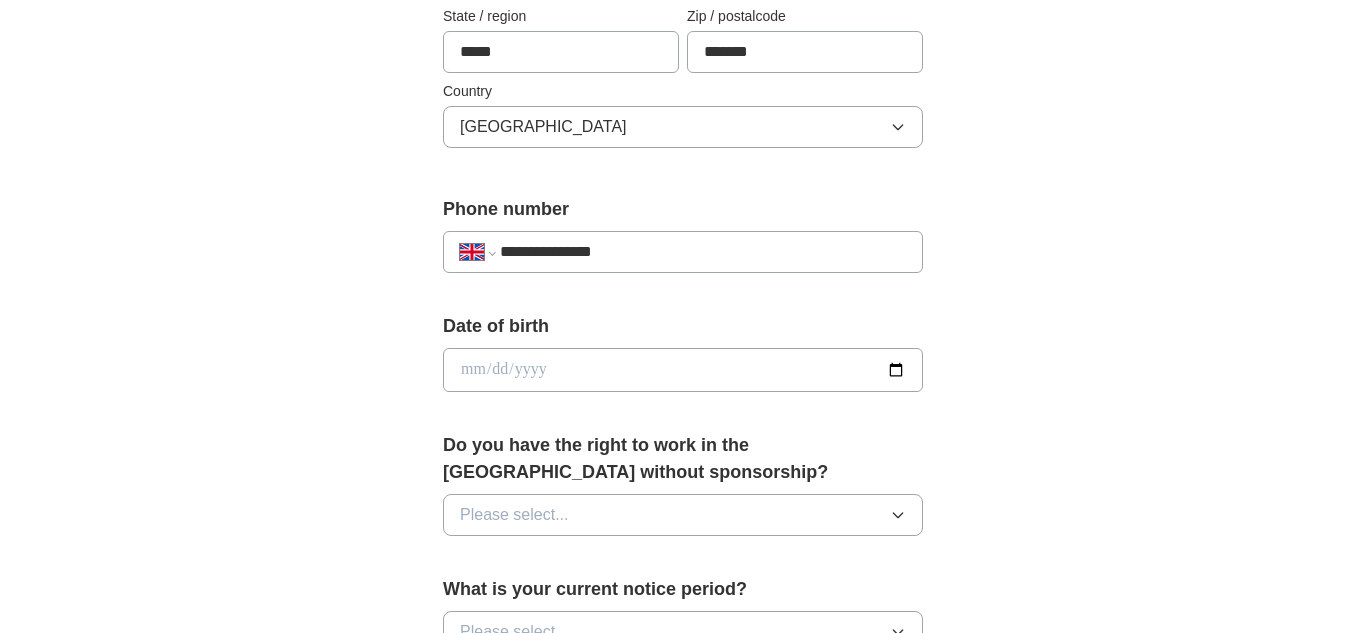click on "**********" at bounding box center (683, 326) 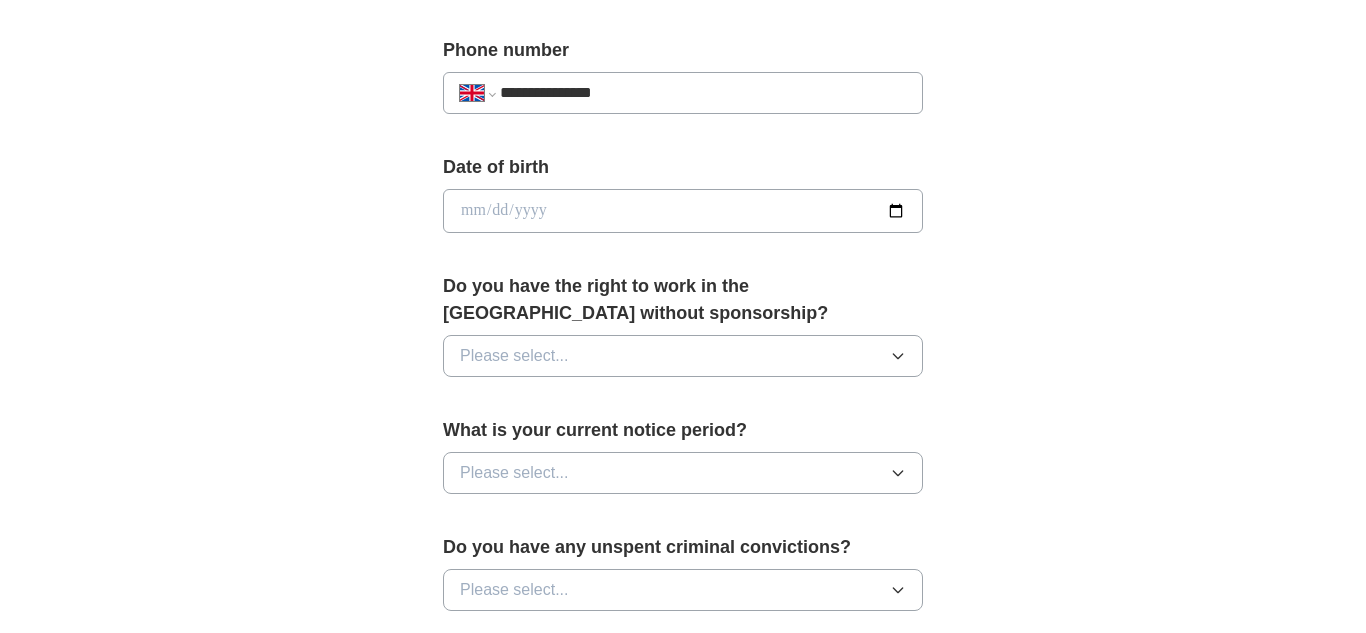 scroll, scrollTop: 791, scrollLeft: 0, axis: vertical 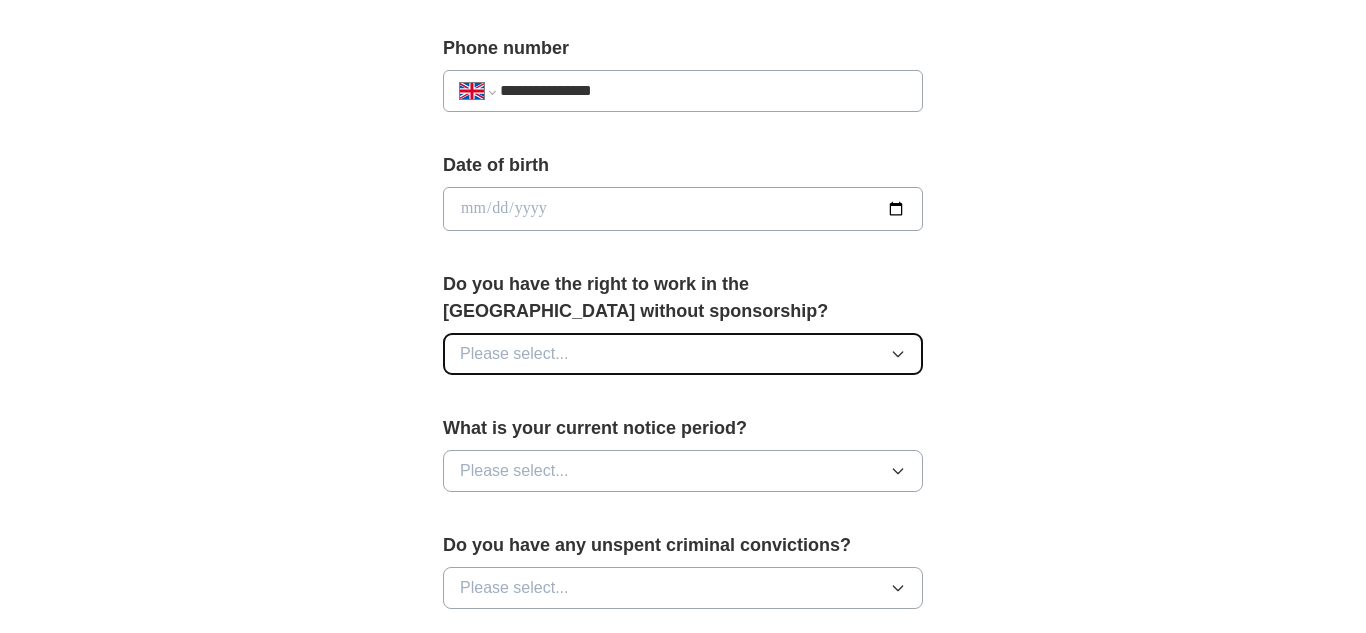 click on "Please select..." at bounding box center (514, 354) 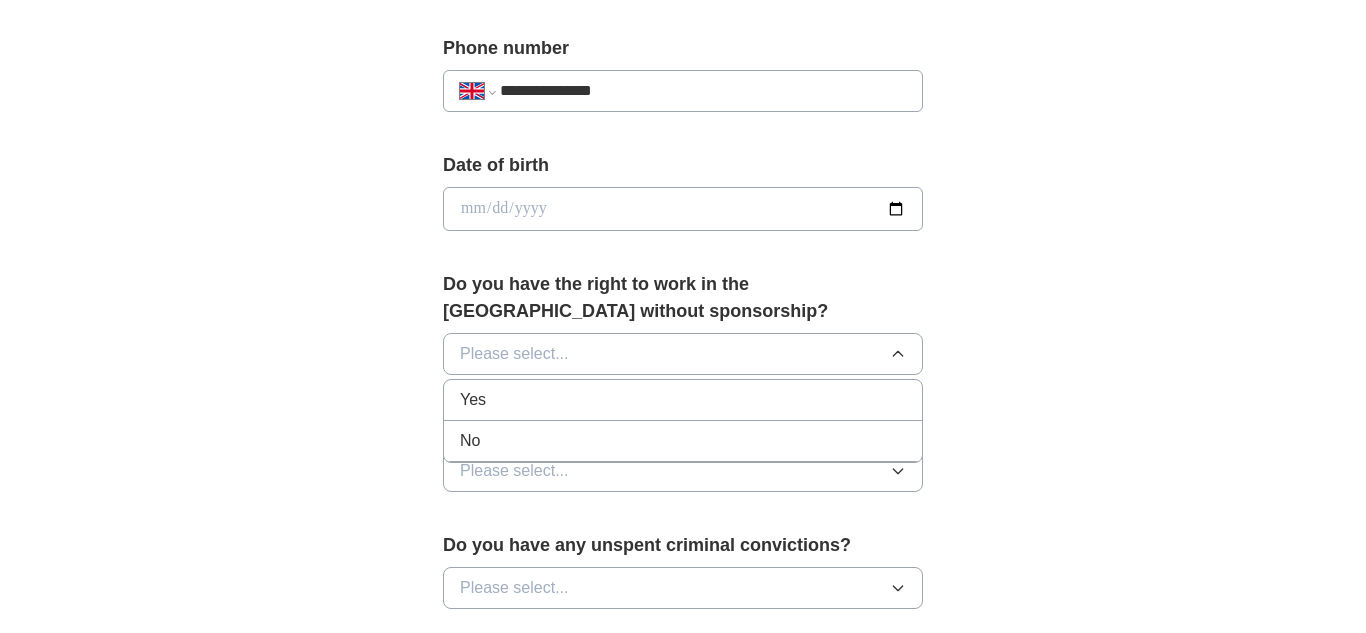 drag, startPoint x: 491, startPoint y: 400, endPoint x: 459, endPoint y: 414, distance: 34.928497 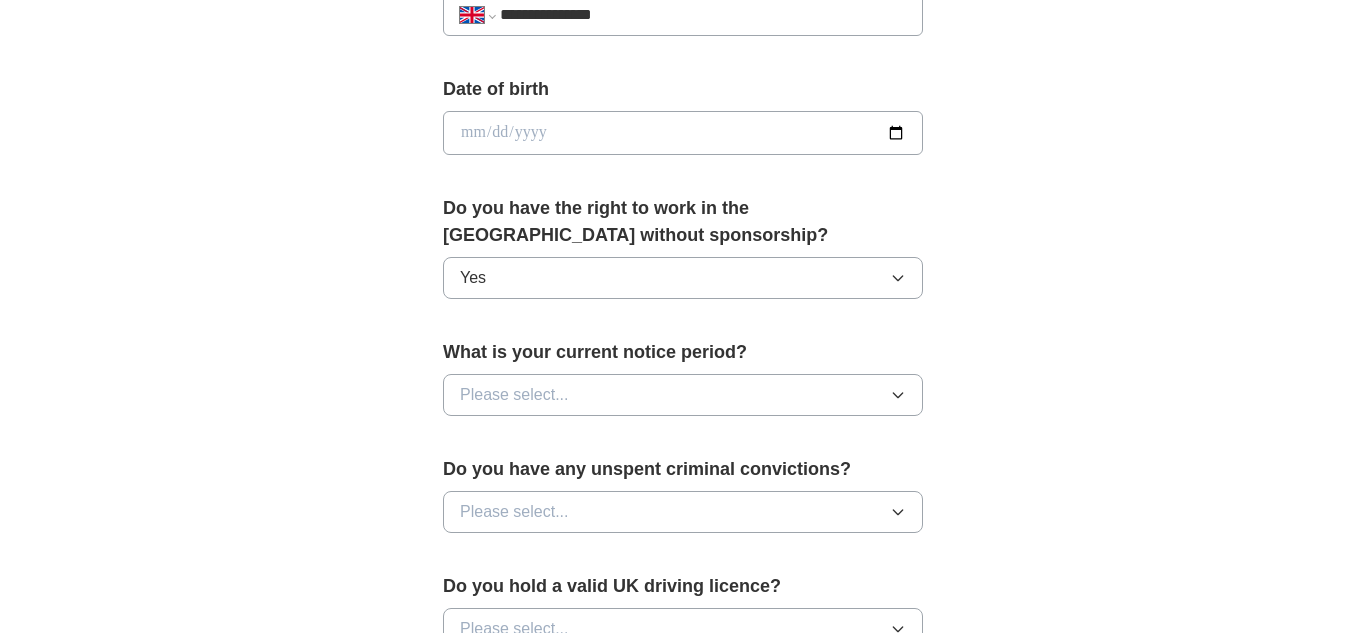 scroll, scrollTop: 898, scrollLeft: 0, axis: vertical 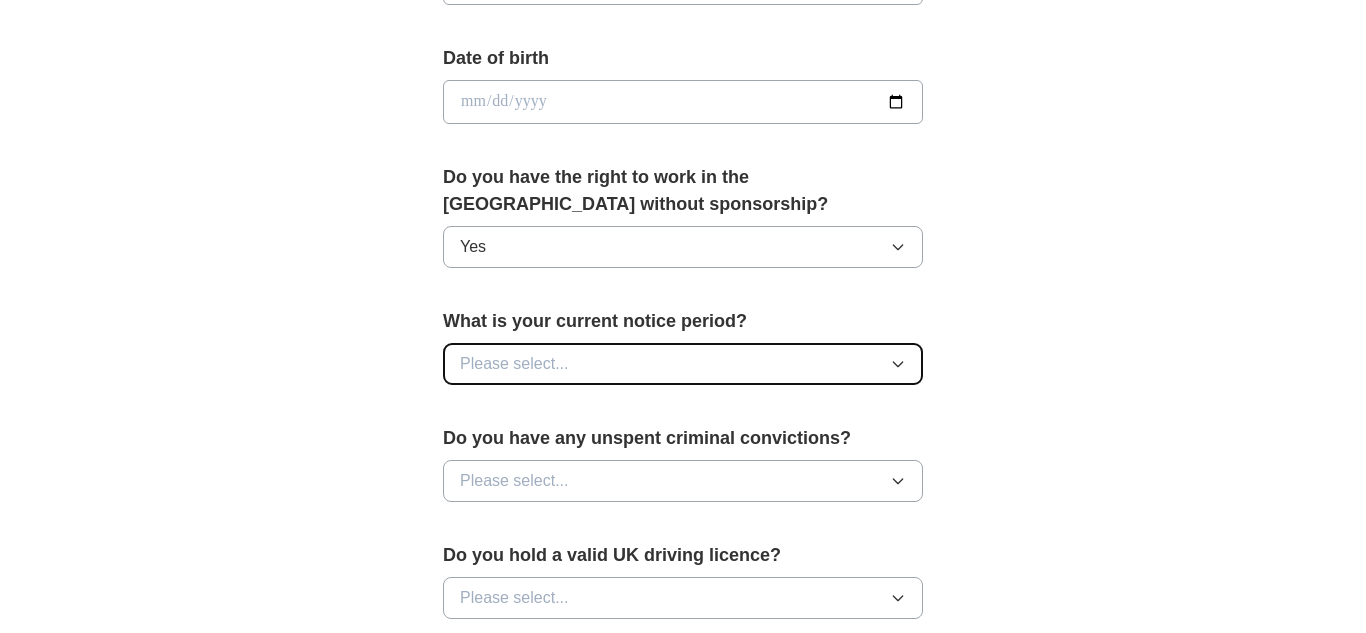 click on "Please select..." at bounding box center [514, 364] 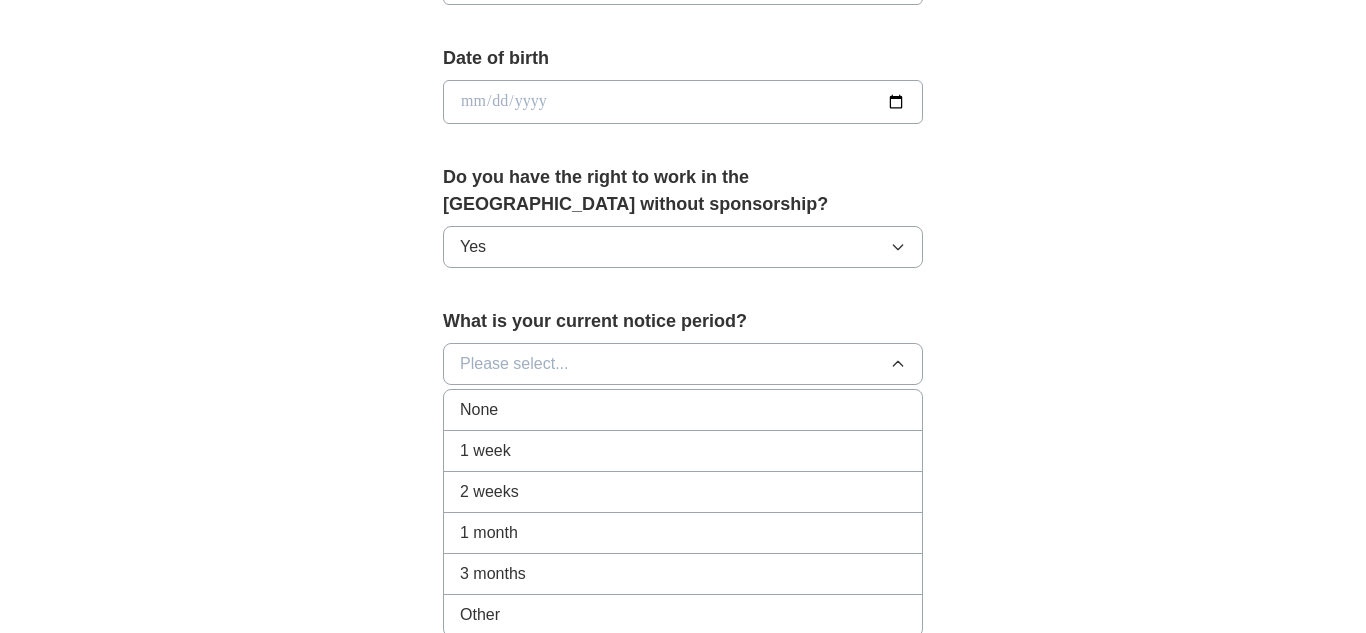 drag, startPoint x: 521, startPoint y: 411, endPoint x: 467, endPoint y: 413, distance: 54.037025 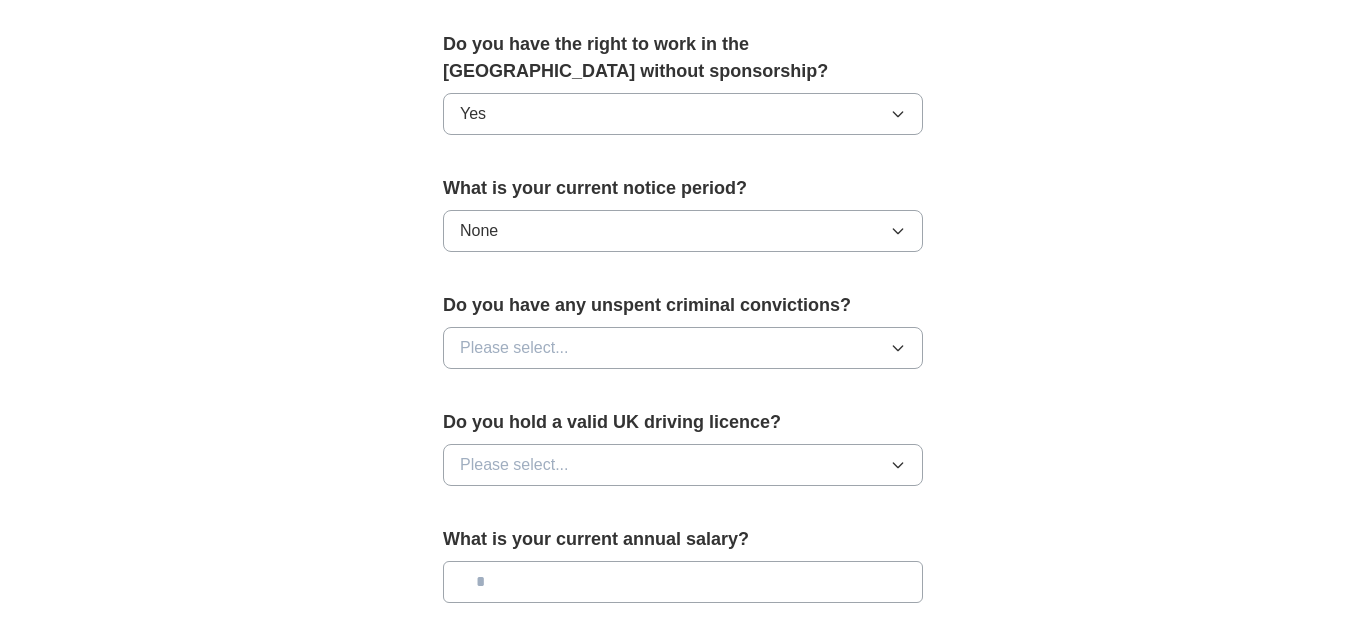 scroll, scrollTop: 1033, scrollLeft: 0, axis: vertical 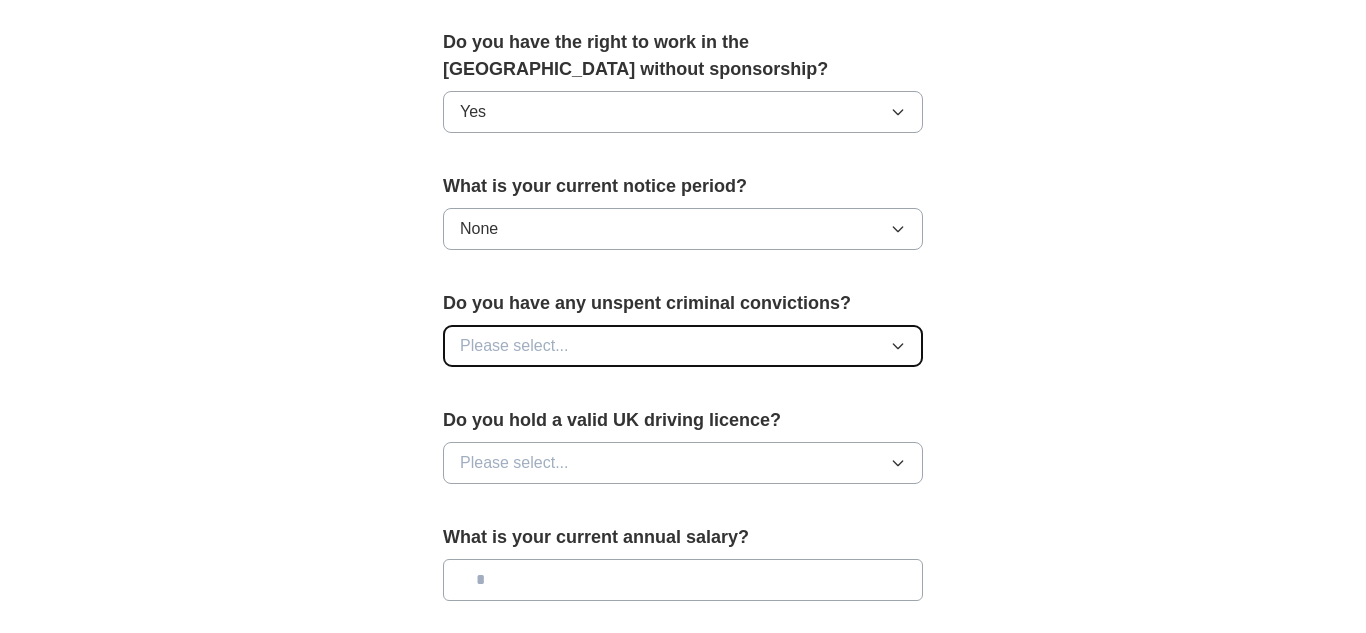 drag, startPoint x: 512, startPoint y: 353, endPoint x: 515, endPoint y: 370, distance: 17.262676 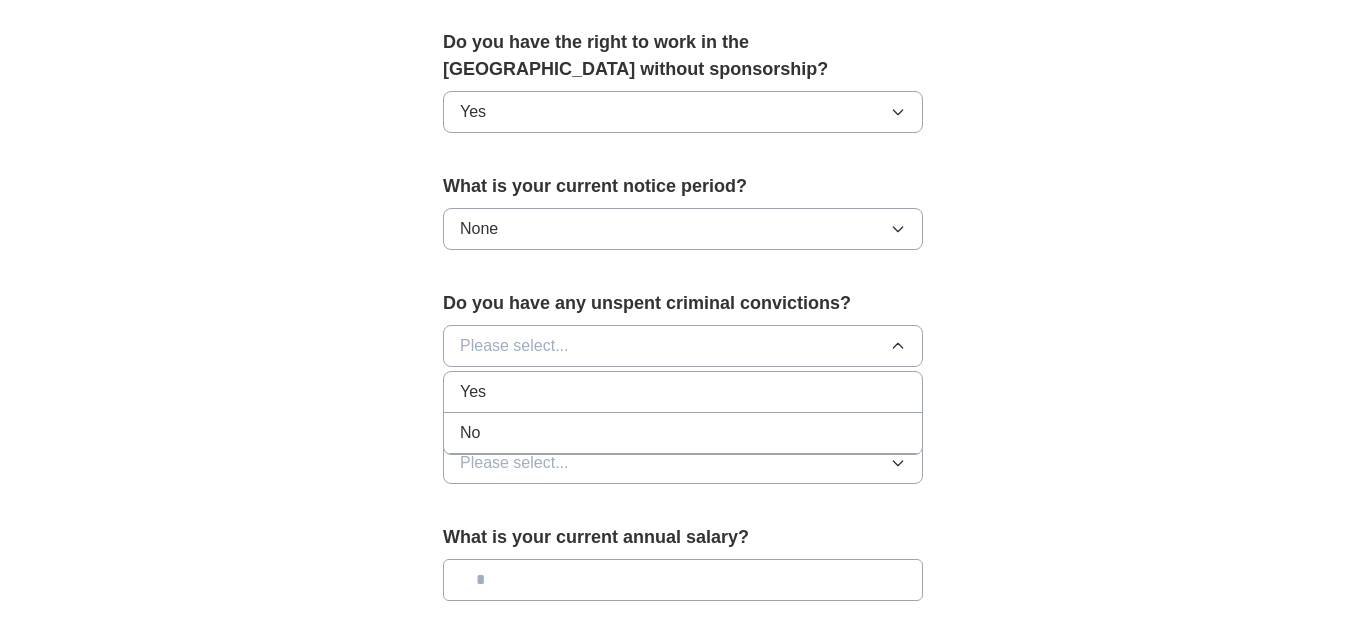 drag, startPoint x: 481, startPoint y: 439, endPoint x: 300, endPoint y: 459, distance: 182.10162 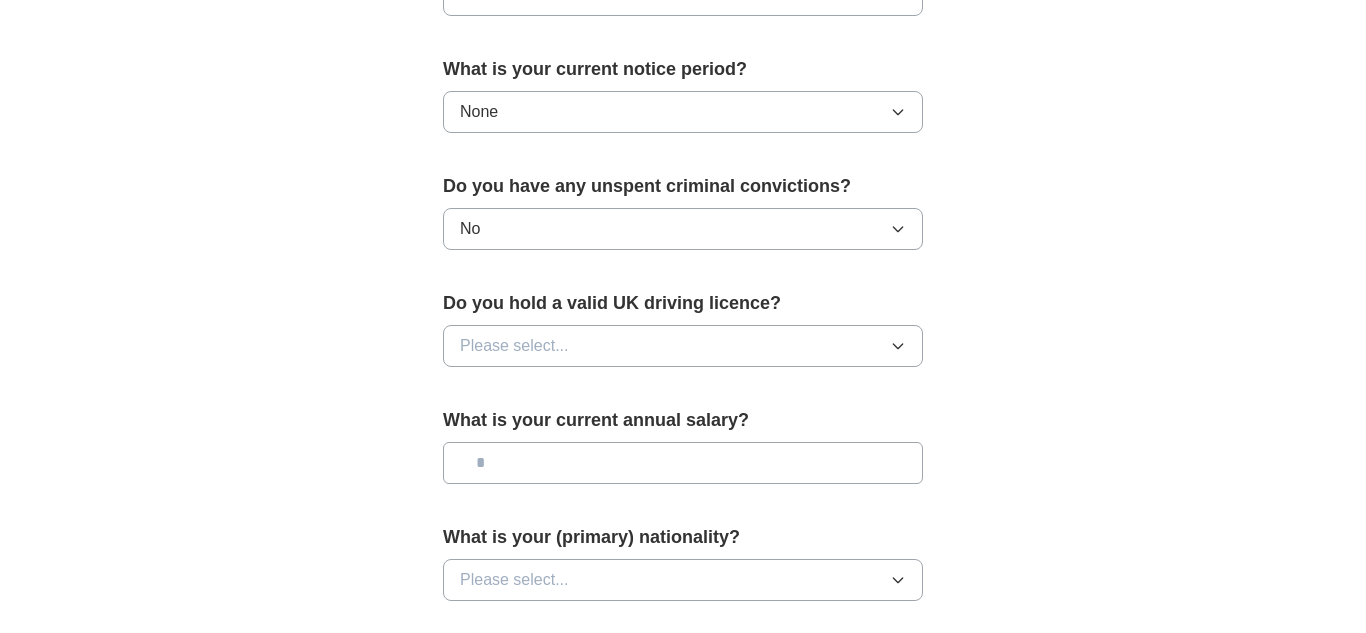 scroll, scrollTop: 1174, scrollLeft: 0, axis: vertical 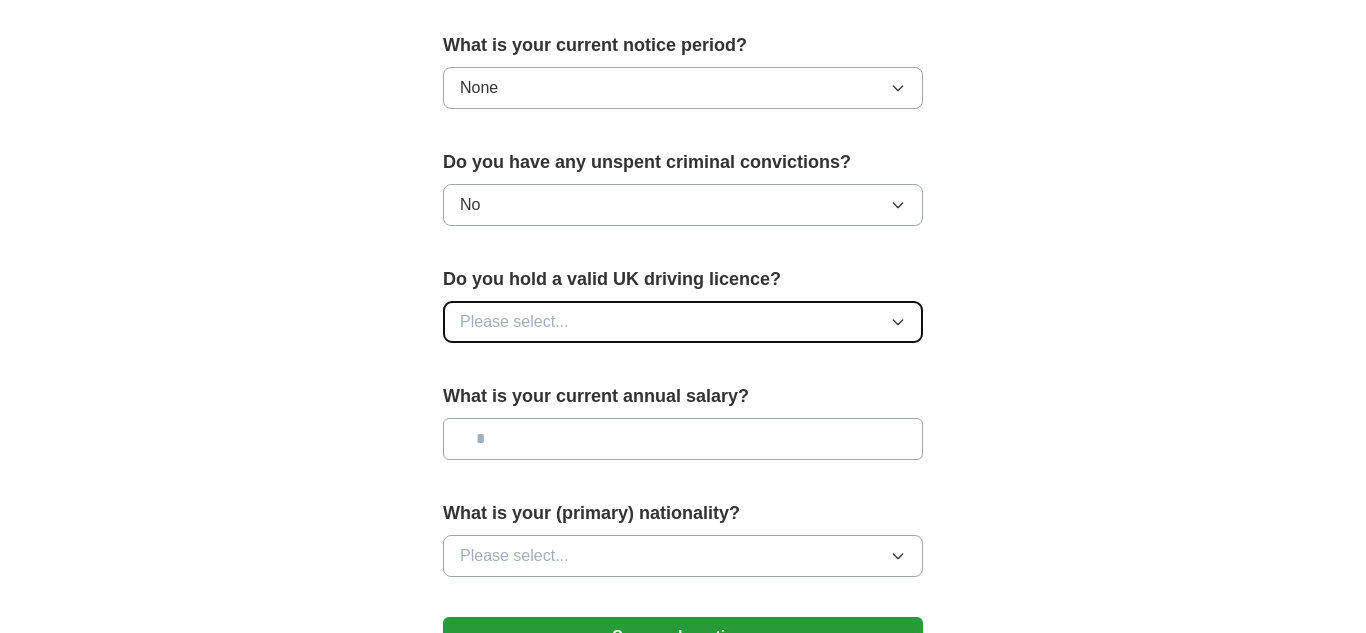 click on "Please select..." at bounding box center (683, 322) 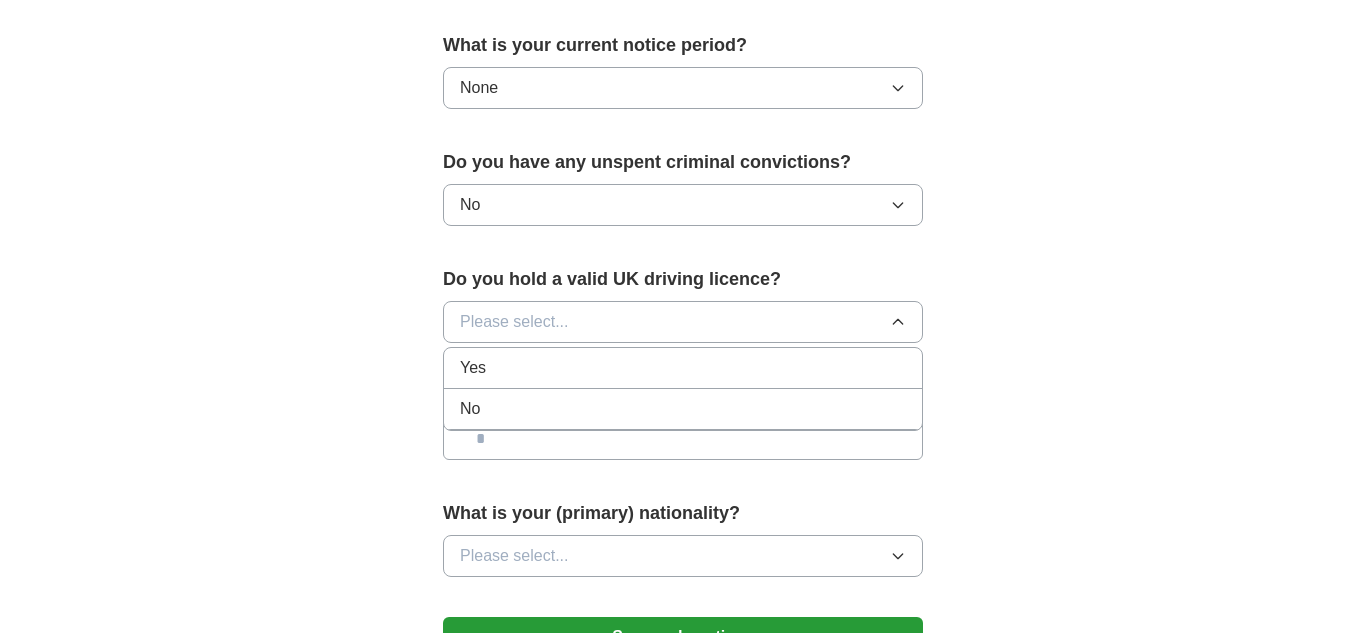 drag, startPoint x: 474, startPoint y: 413, endPoint x: 333, endPoint y: 425, distance: 141.50972 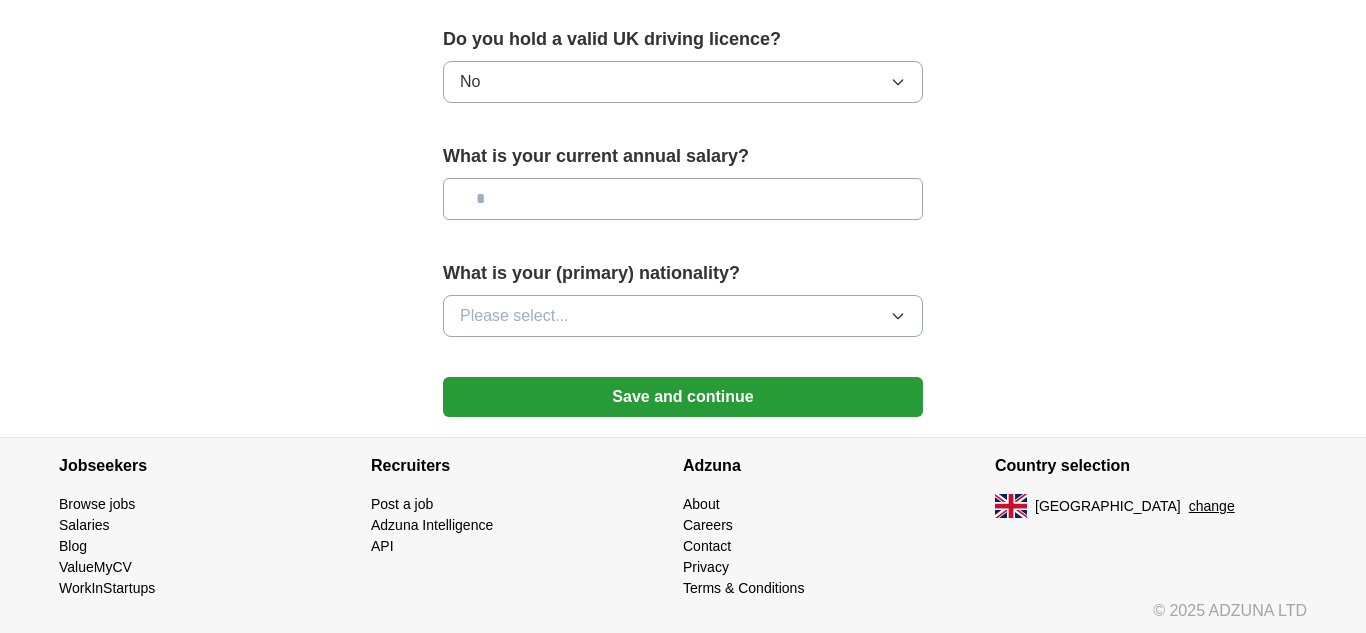 scroll, scrollTop: 1421, scrollLeft: 0, axis: vertical 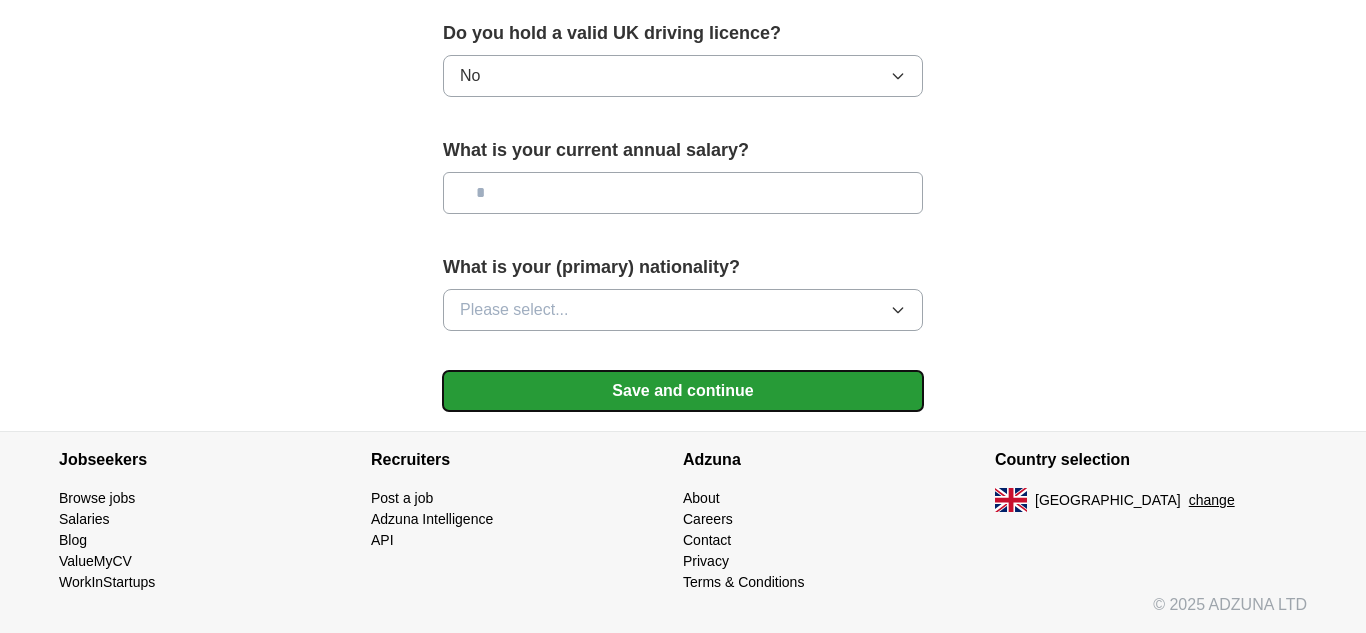 click on "Save and continue" at bounding box center (683, 391) 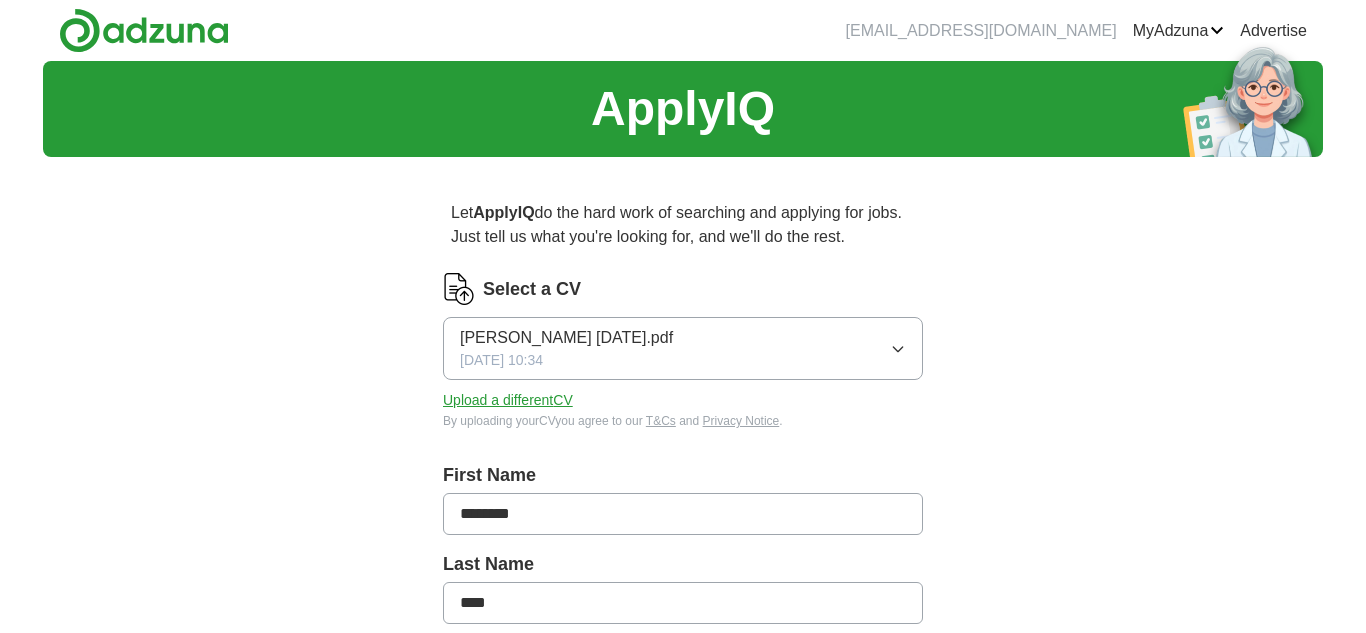scroll, scrollTop: 0, scrollLeft: 0, axis: both 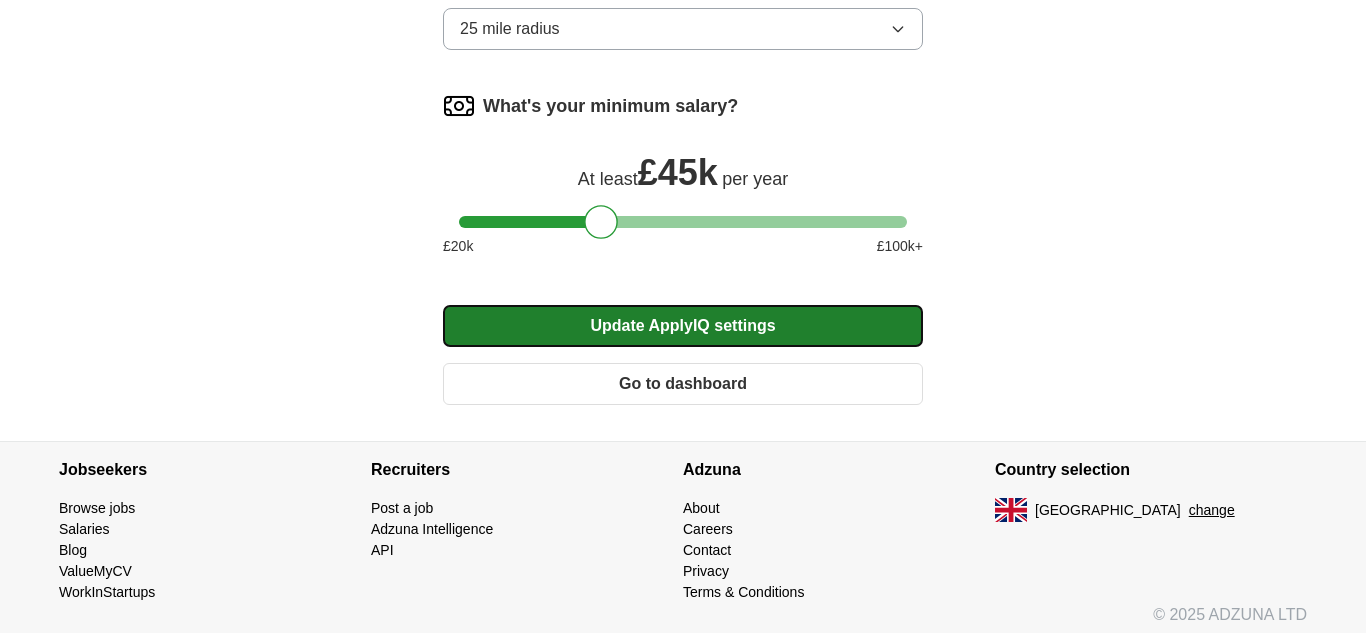 click on "Update ApplyIQ settings" at bounding box center [683, 326] 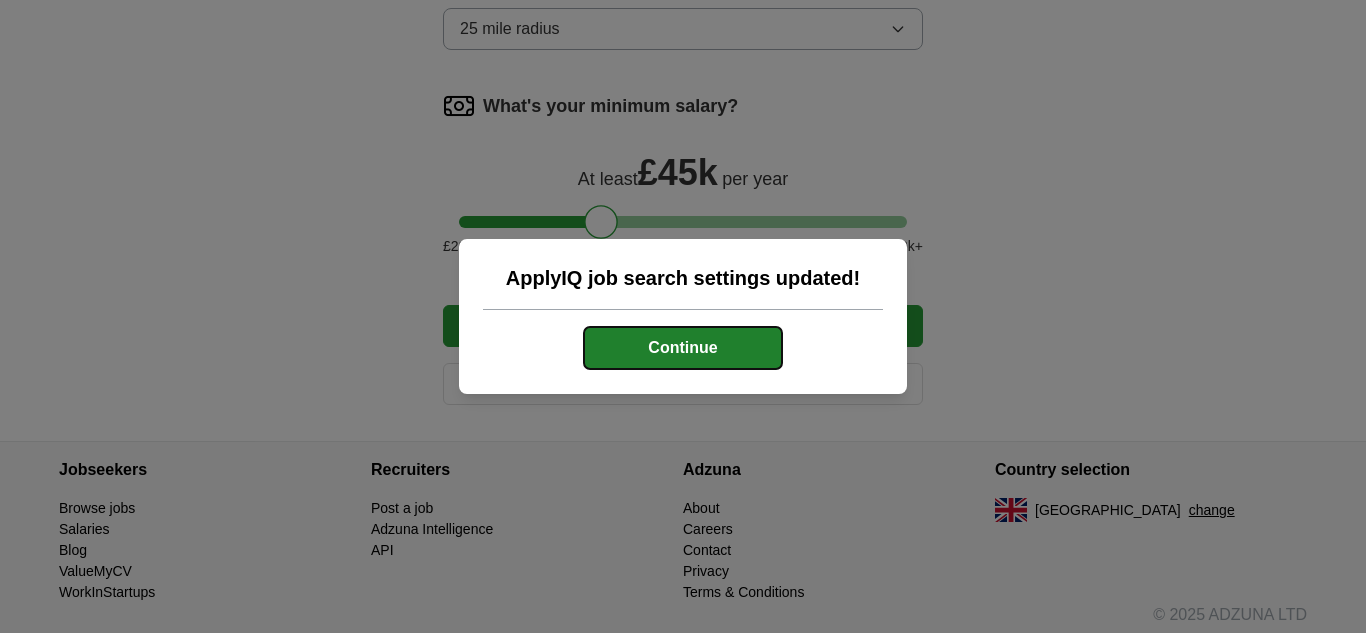 click on "Continue" at bounding box center (683, 348) 